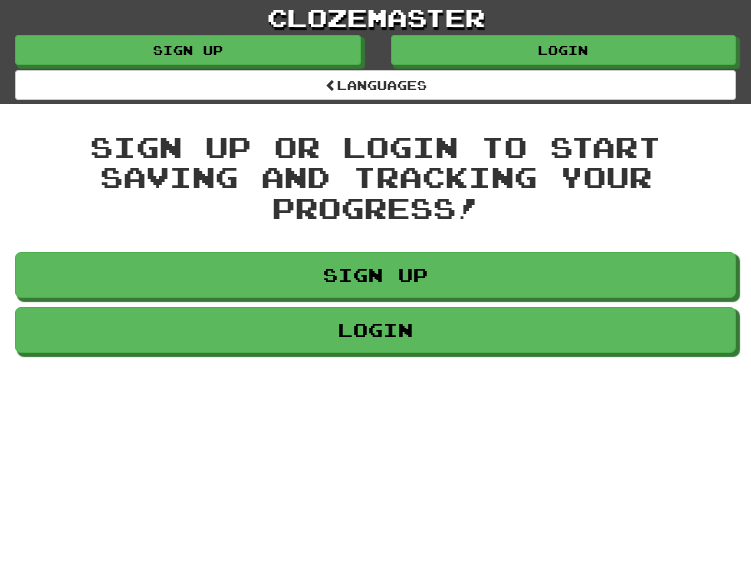 scroll, scrollTop: 0, scrollLeft: 0, axis: both 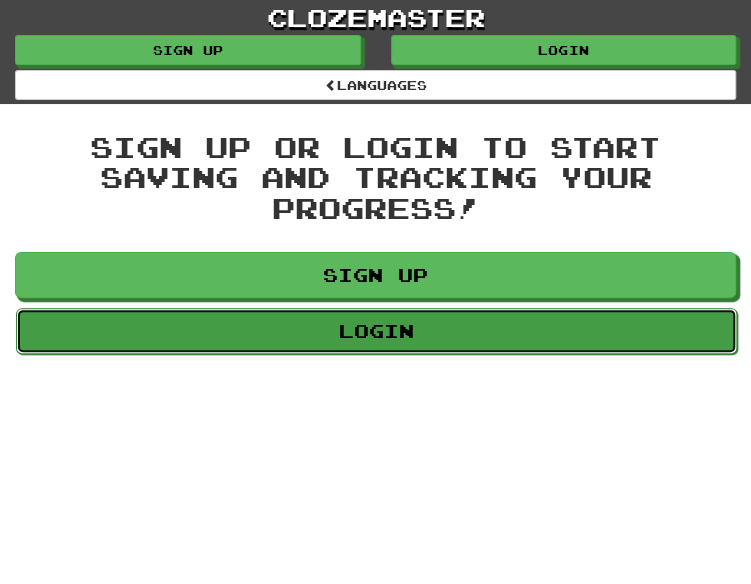 click on "Login" at bounding box center [376, 331] 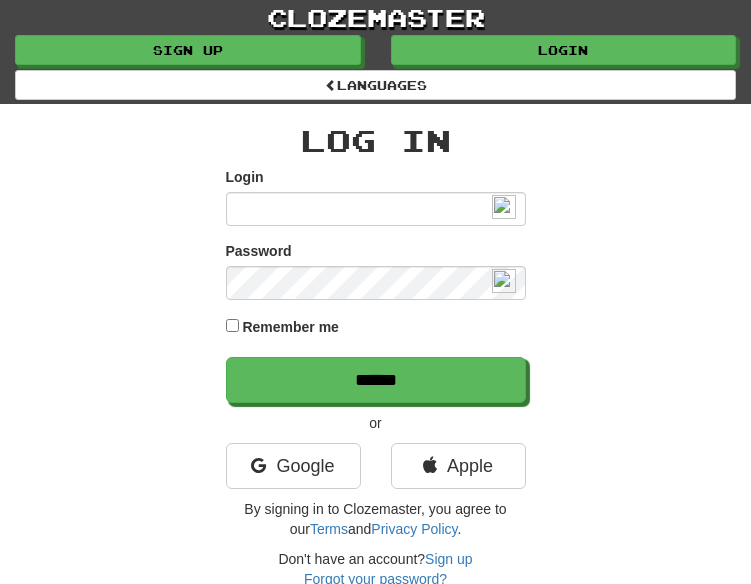 scroll, scrollTop: 0, scrollLeft: 0, axis: both 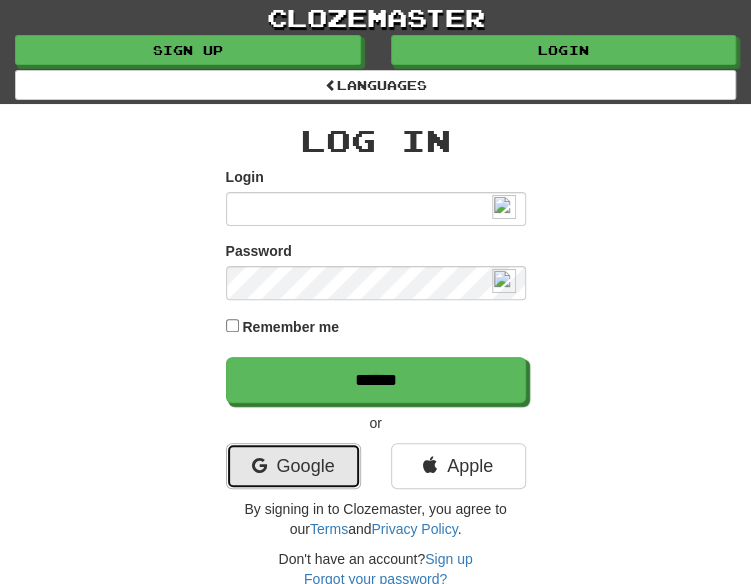 click on "Google" at bounding box center [293, 466] 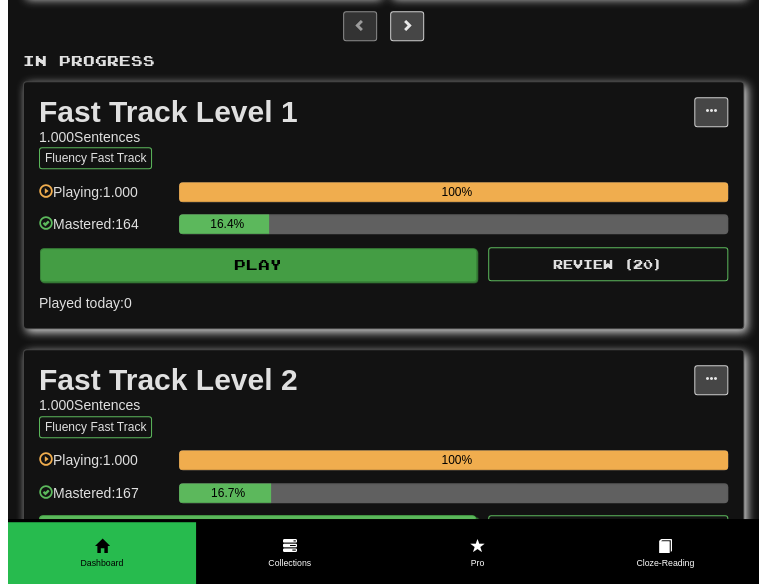 scroll, scrollTop: 400, scrollLeft: 0, axis: vertical 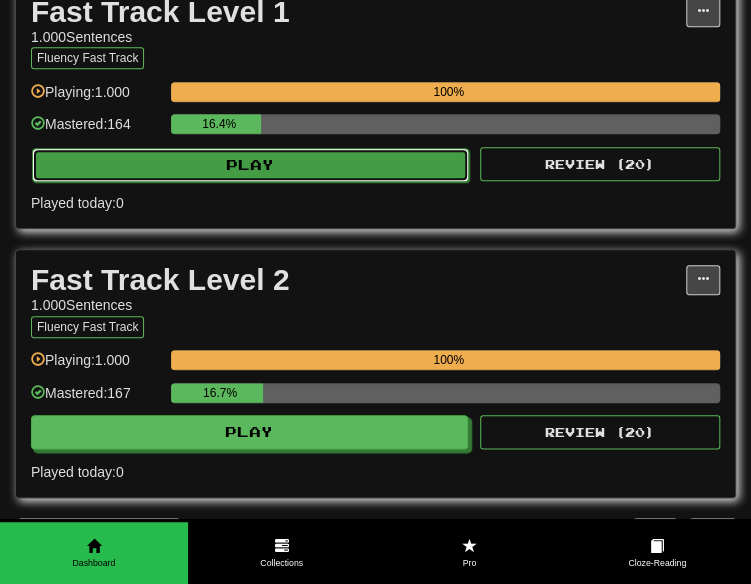 click on "Play" at bounding box center (250, 165) 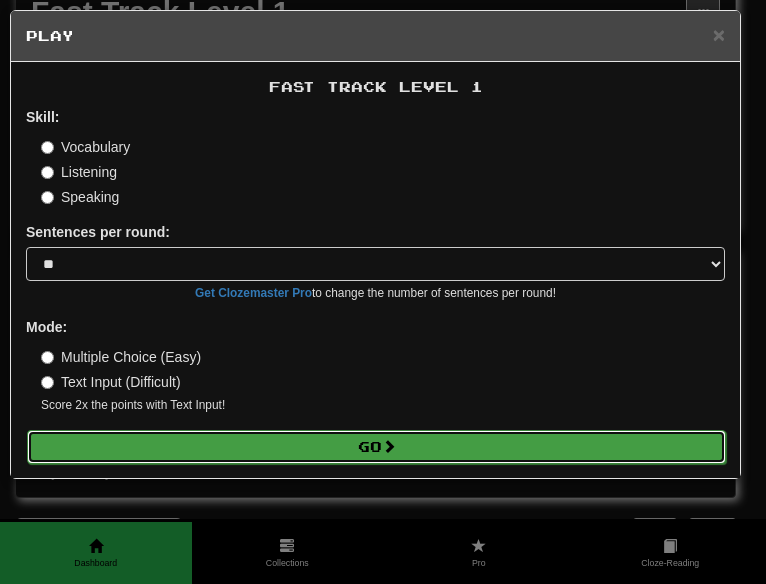 click on "Go" at bounding box center [376, 447] 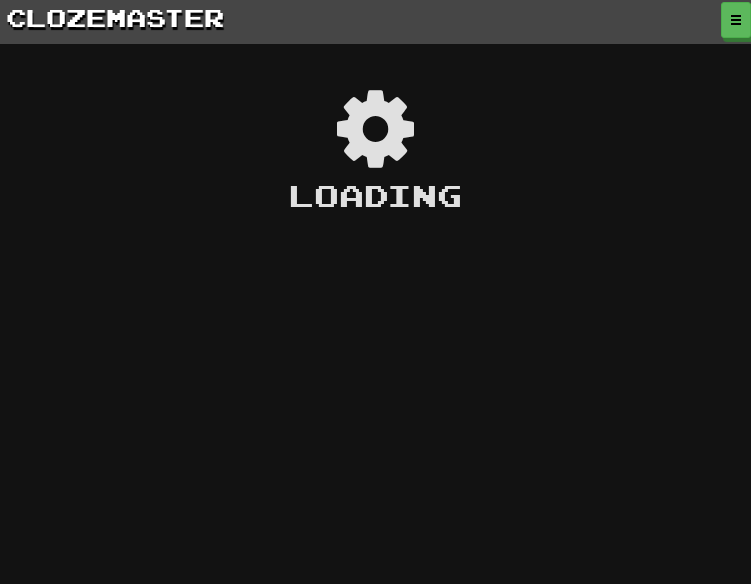 scroll, scrollTop: 0, scrollLeft: 0, axis: both 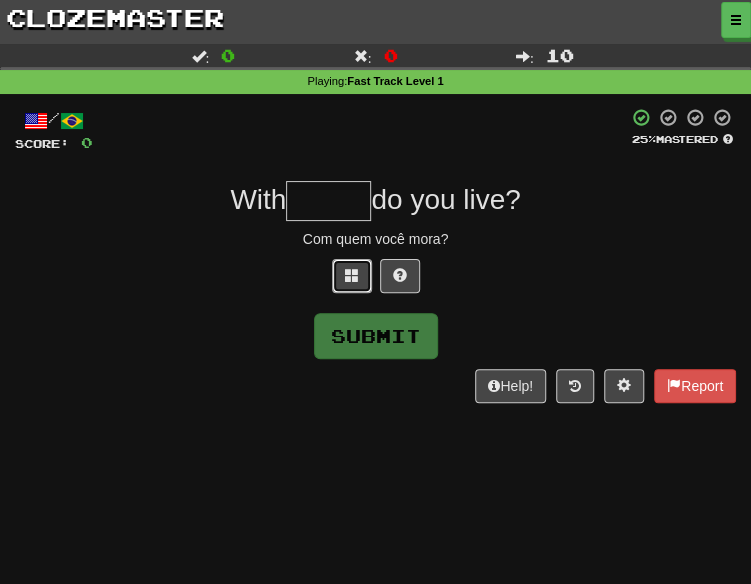click at bounding box center (352, 276) 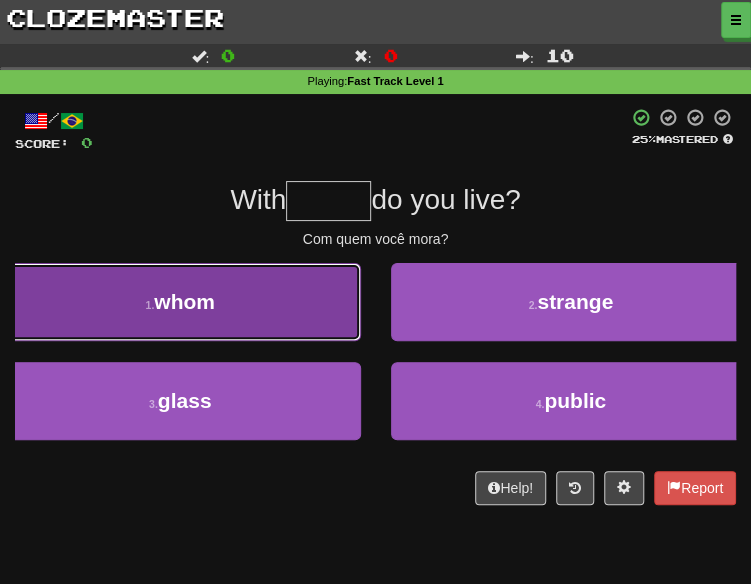 click on "1 .  whom" at bounding box center (180, 302) 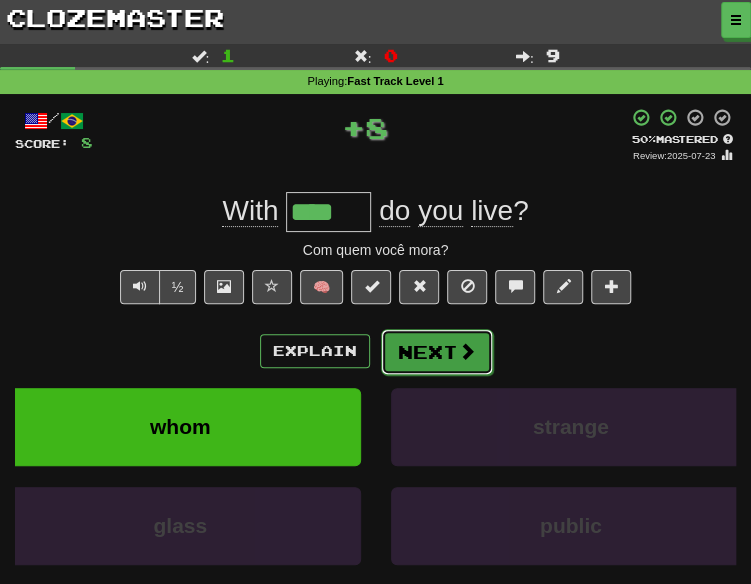 click on "Next" at bounding box center [437, 352] 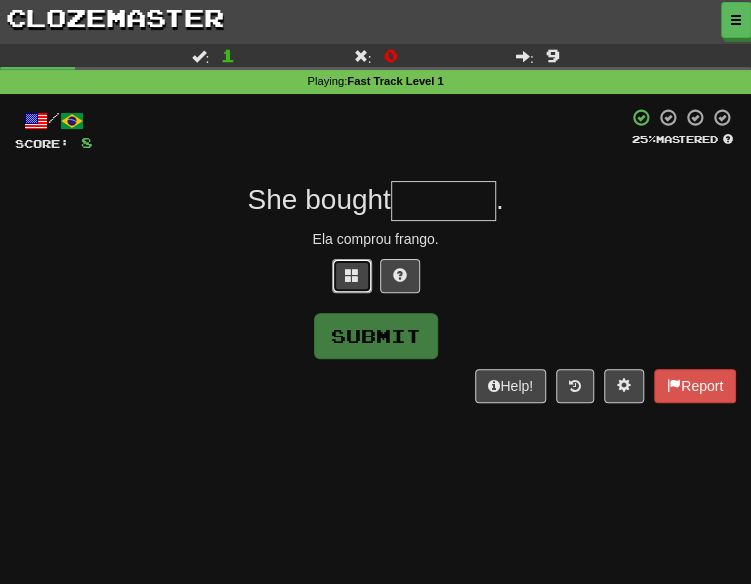 click at bounding box center (352, 276) 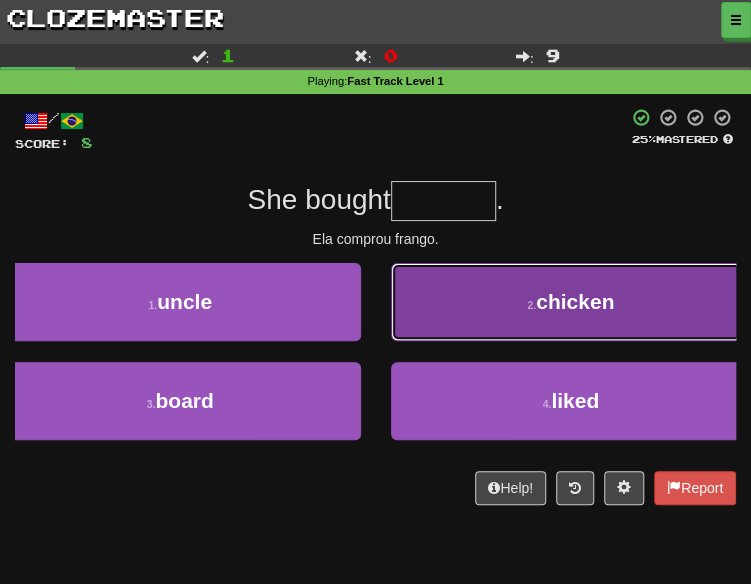 click on "2 .  chicken" at bounding box center [571, 302] 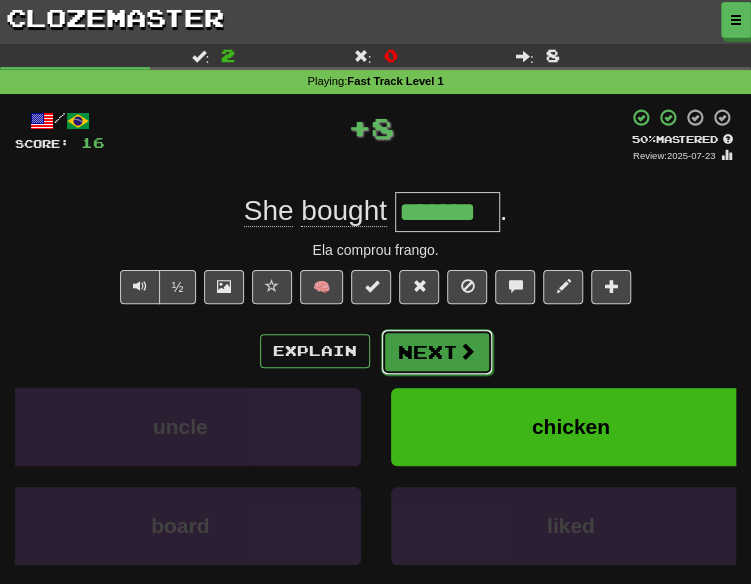 click at bounding box center (467, 351) 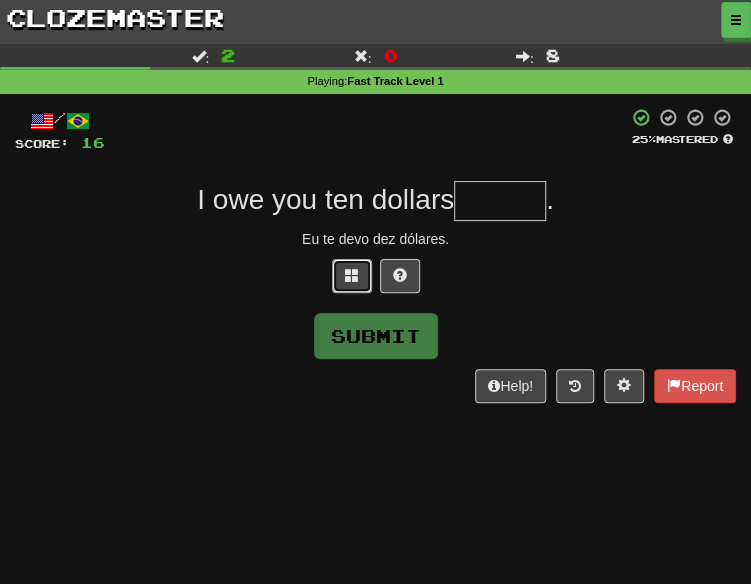 click at bounding box center [352, 275] 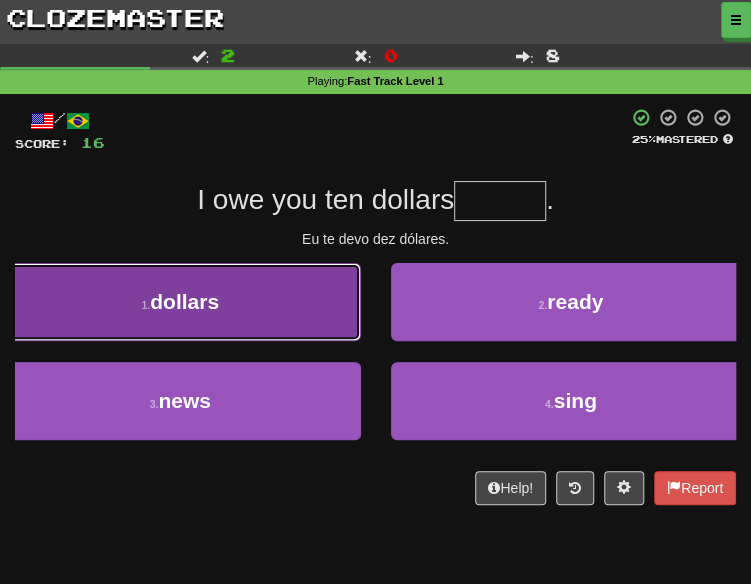 click on "1 .  dollars" at bounding box center (180, 302) 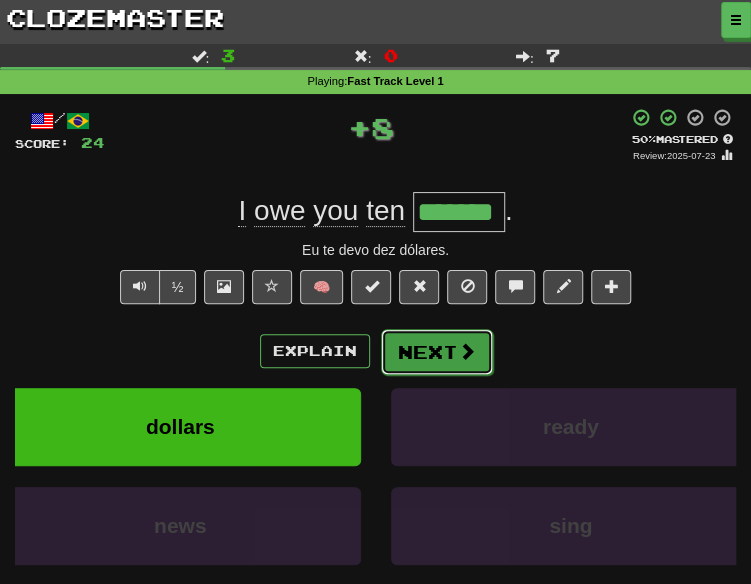 click on "Next" at bounding box center [437, 352] 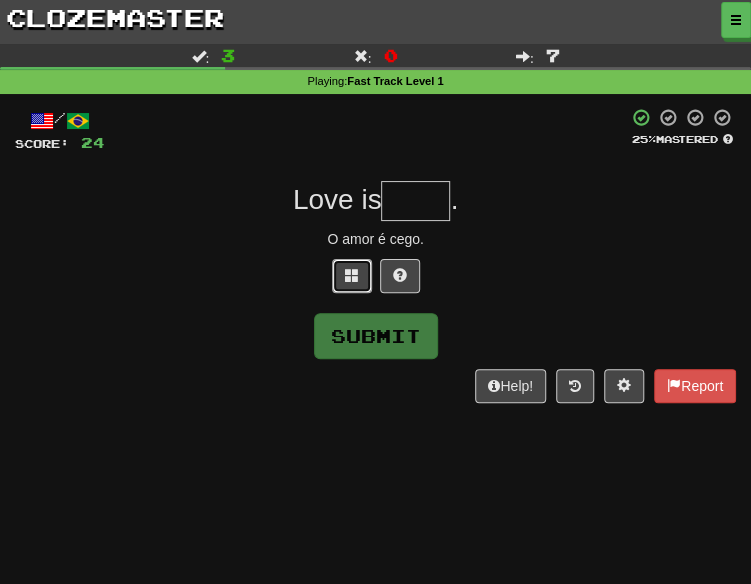 click at bounding box center (352, 275) 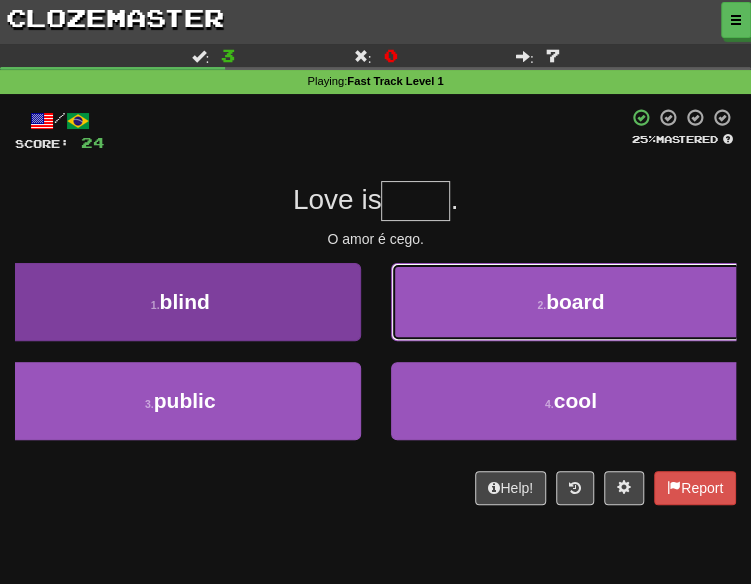 drag, startPoint x: 523, startPoint y: 316, endPoint x: 293, endPoint y: 325, distance: 230.17603 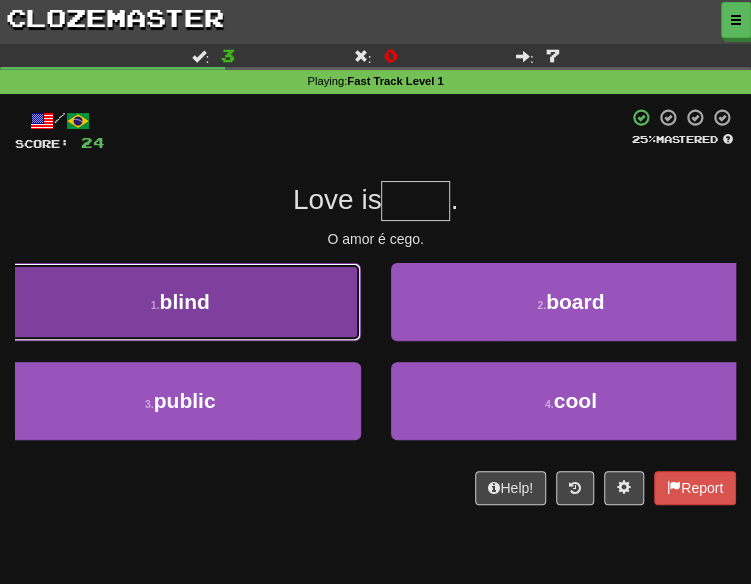 click on "1 .  blind" at bounding box center (180, 302) 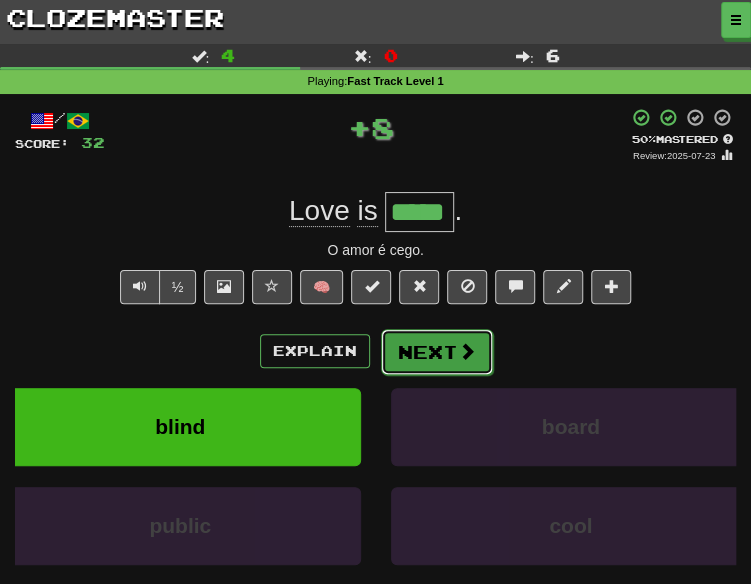 click on "Next" at bounding box center [437, 352] 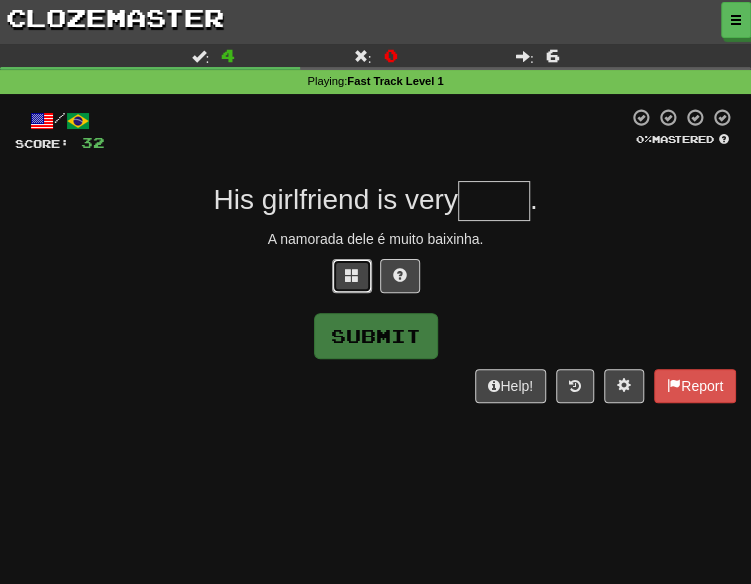 click at bounding box center (352, 276) 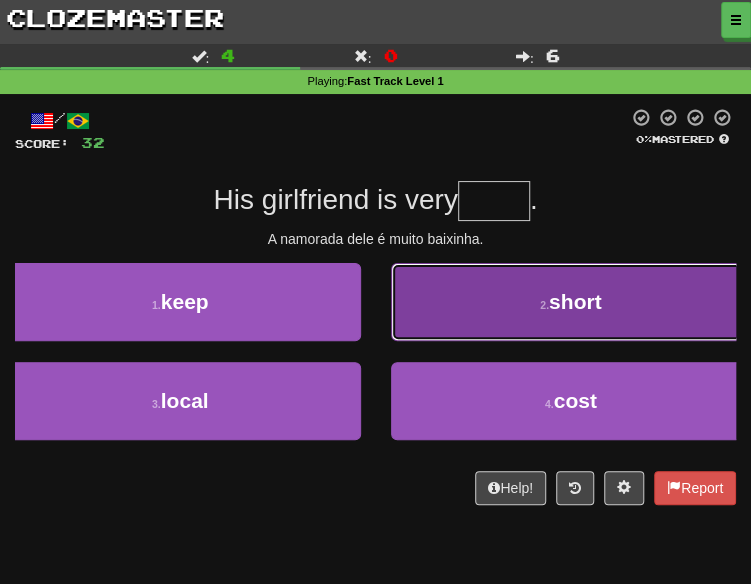 click on "2 .  short" at bounding box center (571, 302) 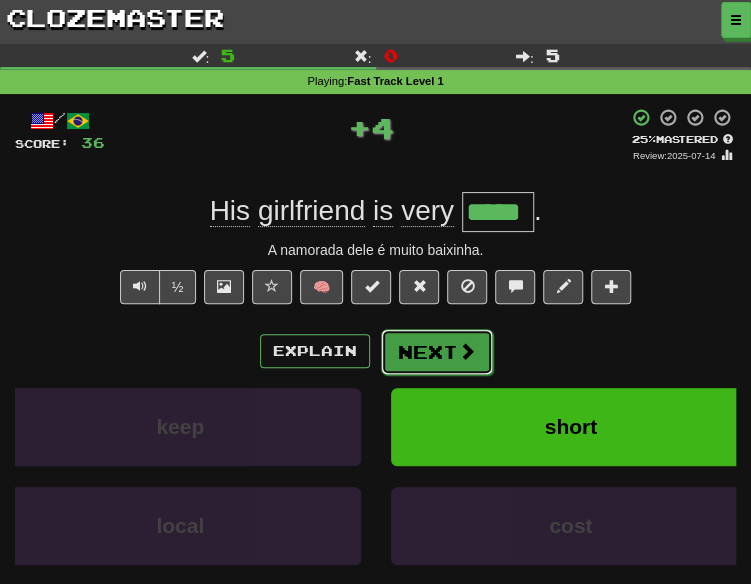 click at bounding box center (467, 351) 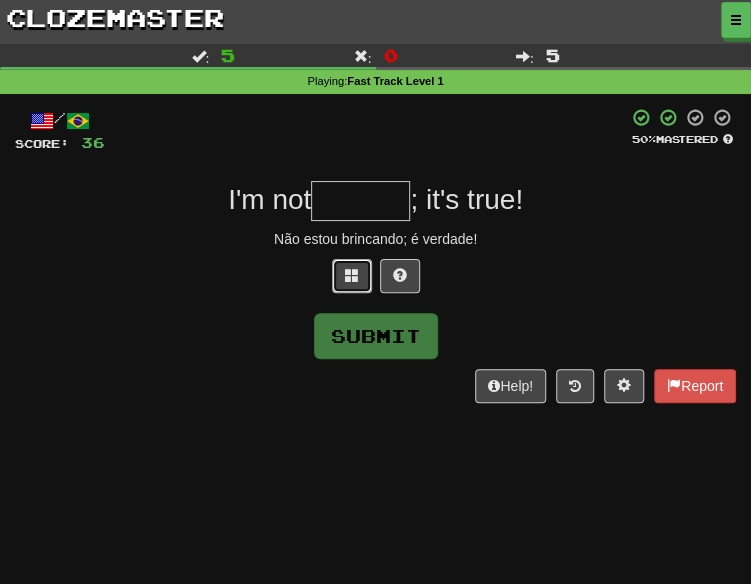 click at bounding box center [352, 276] 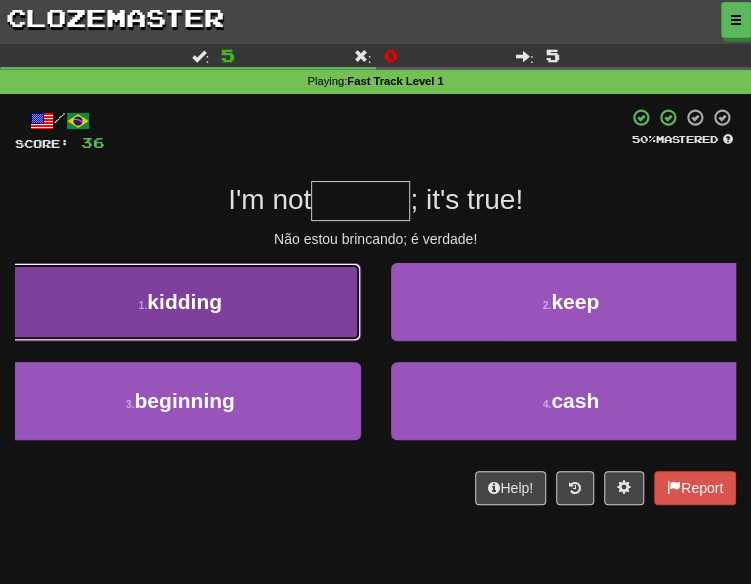 click on "1 .  kidding" at bounding box center (180, 302) 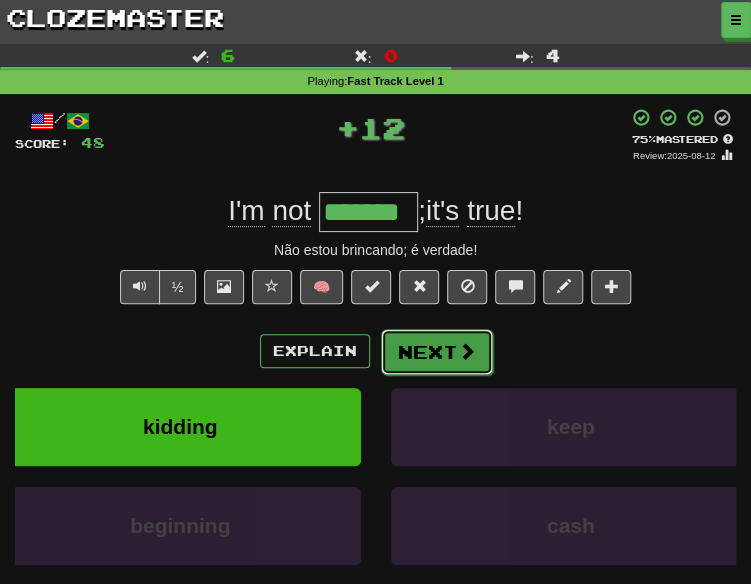 click on "Next" at bounding box center [437, 352] 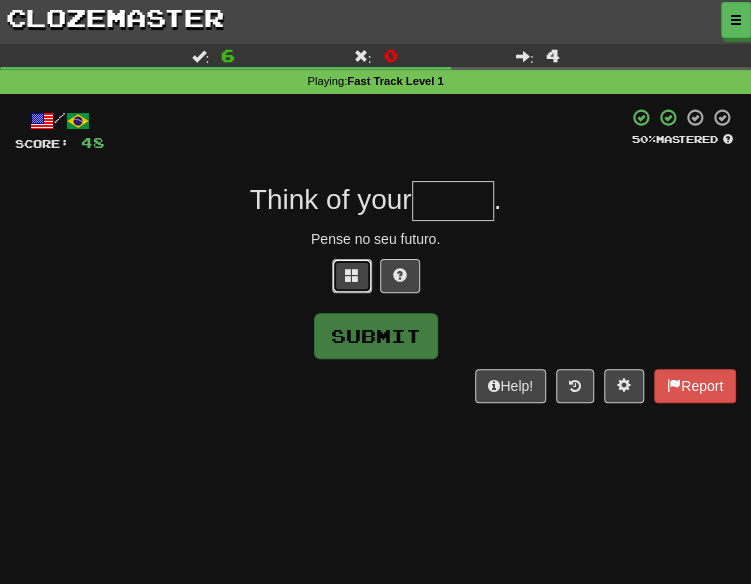 click at bounding box center [352, 276] 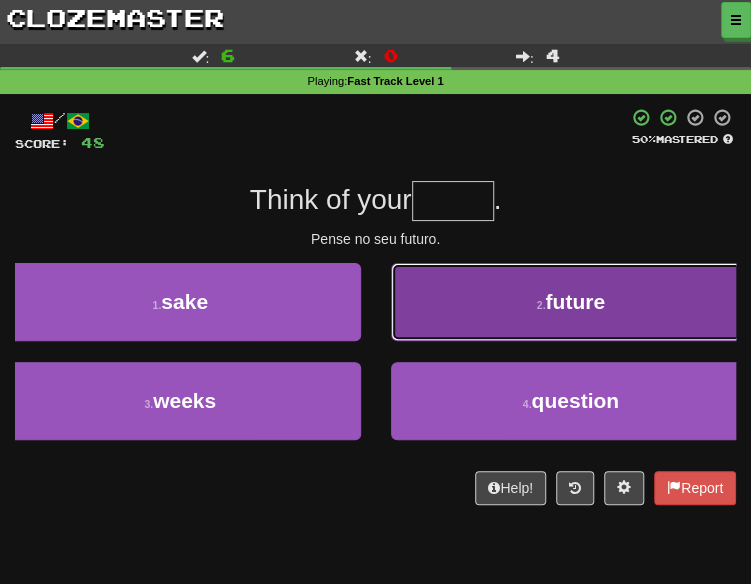 click on "2 .  future" at bounding box center (571, 302) 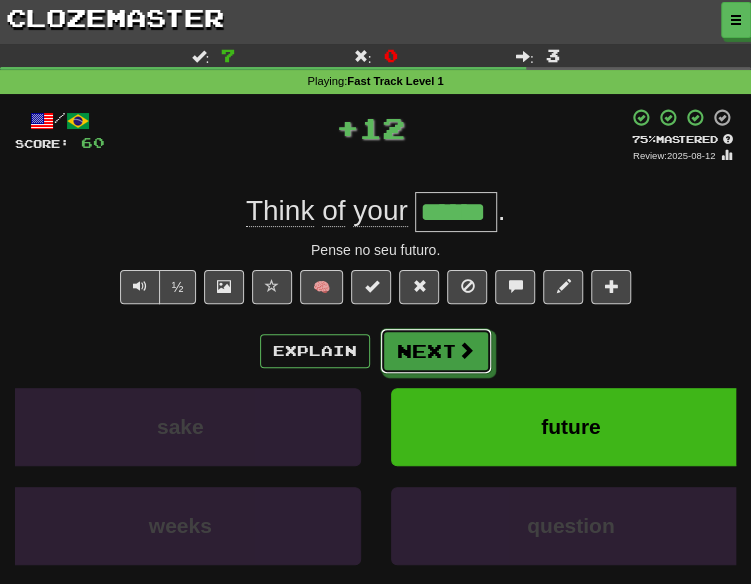 click on "Next" at bounding box center (436, 351) 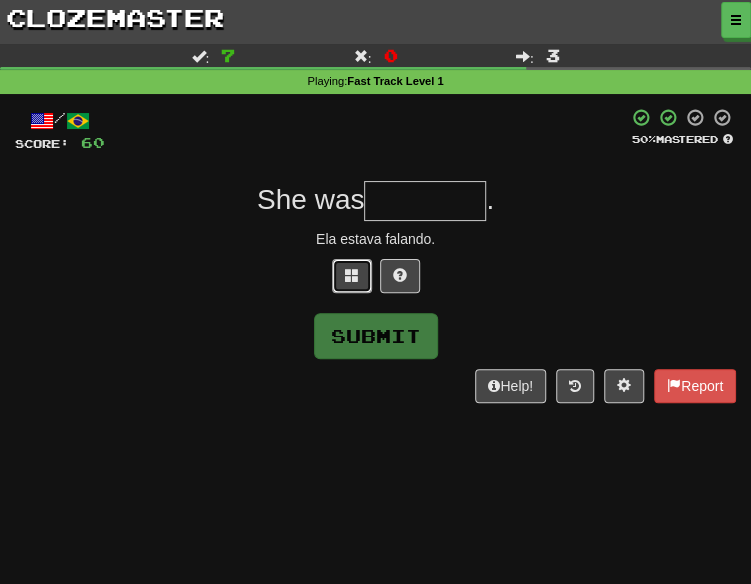 click at bounding box center (352, 276) 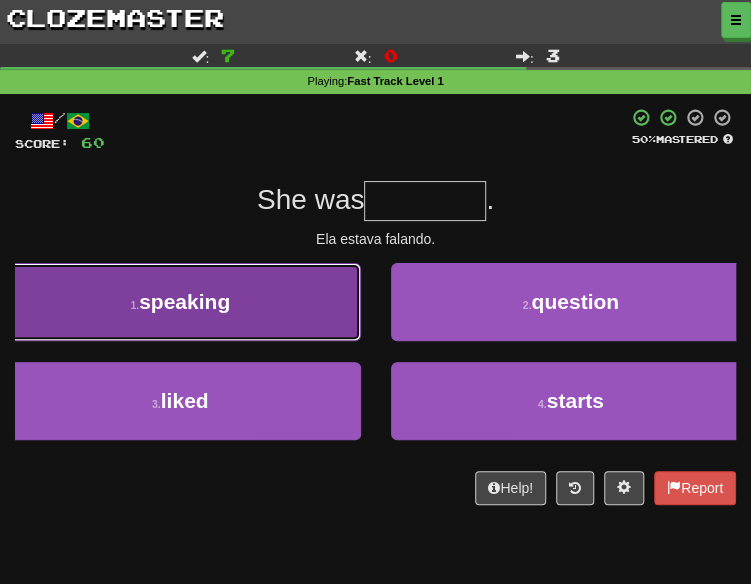 click on "1 .  speaking" at bounding box center (180, 302) 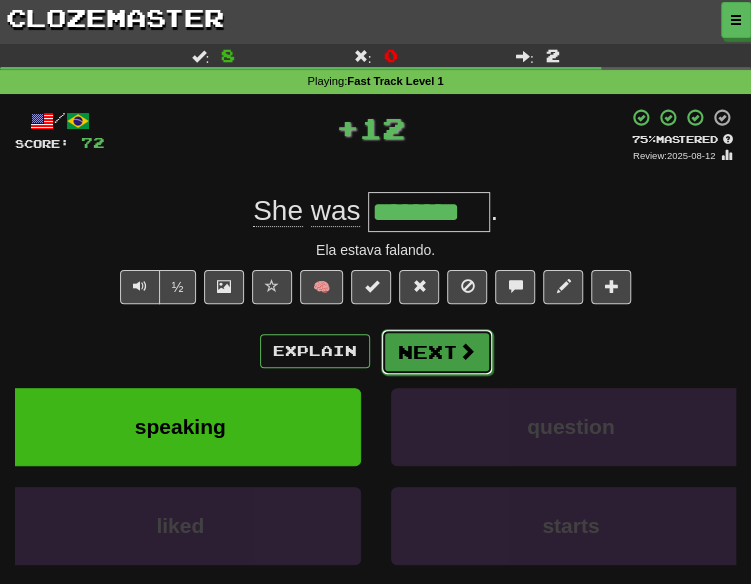 click on "Next" at bounding box center [437, 352] 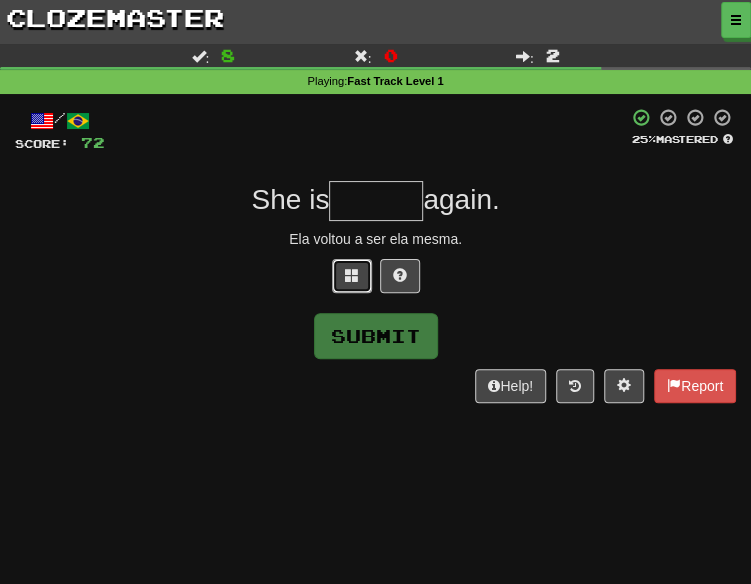click at bounding box center (352, 276) 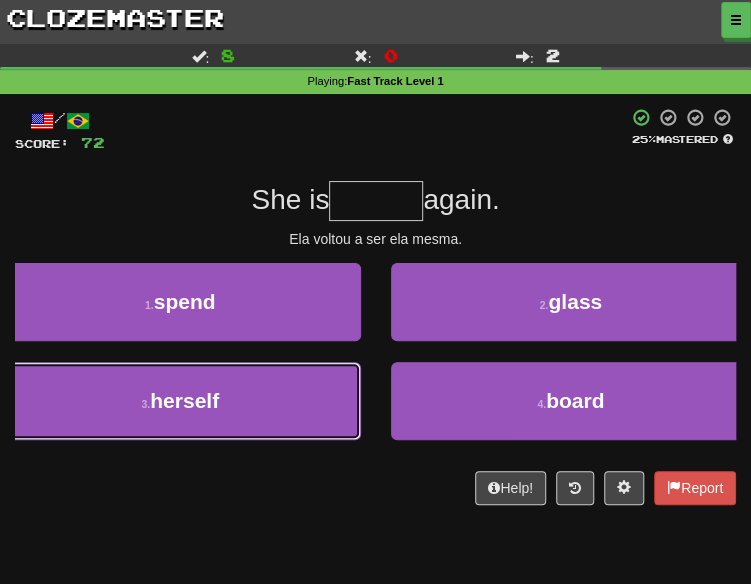 click on "3 .  herself" at bounding box center (180, 401) 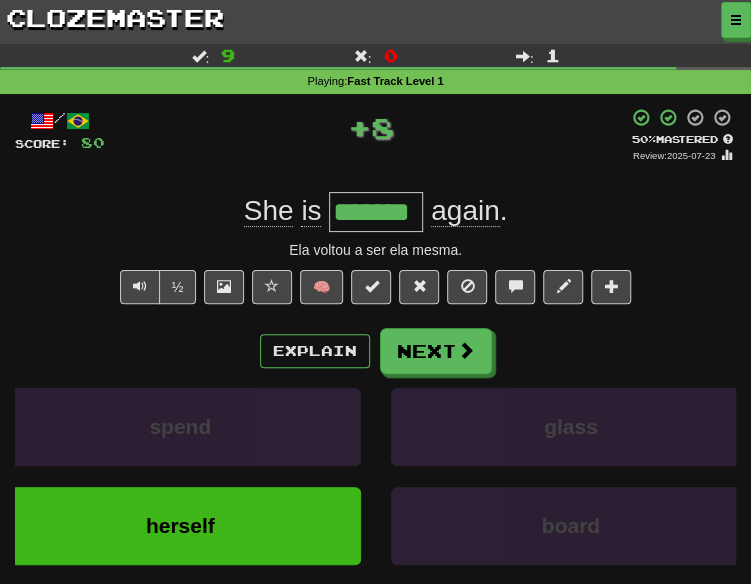 click on "Explain Next spend glass herself board Learn more: spend glass herself board" at bounding box center (375, 472) 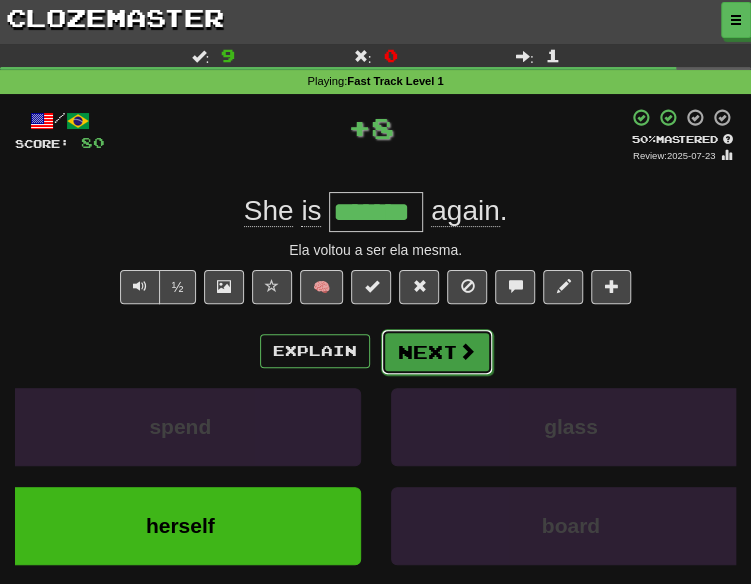click on "Next" at bounding box center (437, 352) 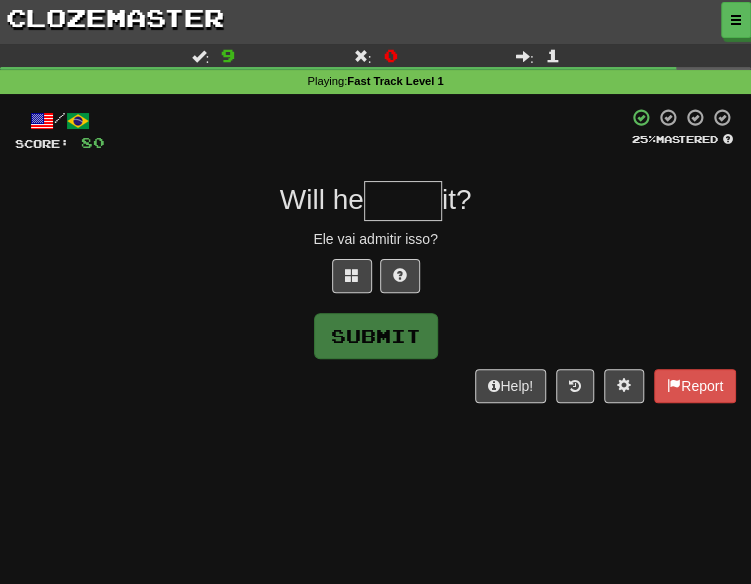 click on "/  Score:   80 25 %  Mastered Will he   it? Ele vai admitir isso? Submit  Help!  Report" at bounding box center (375, 255) 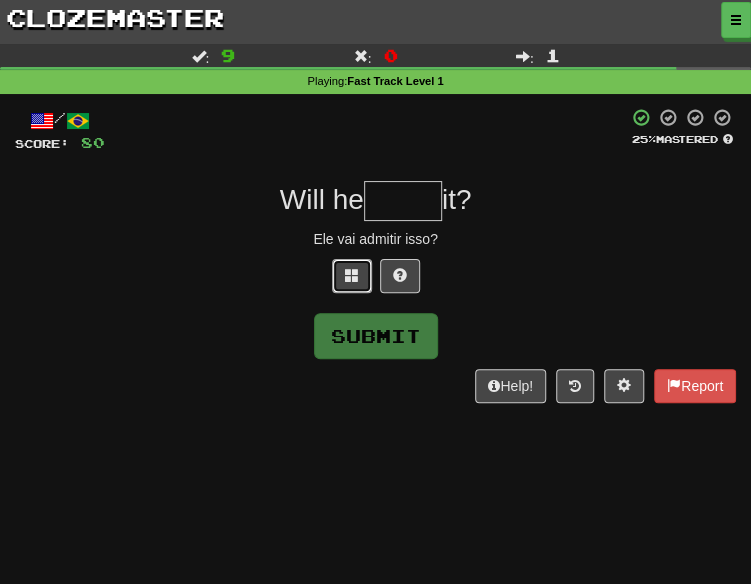 click at bounding box center (352, 276) 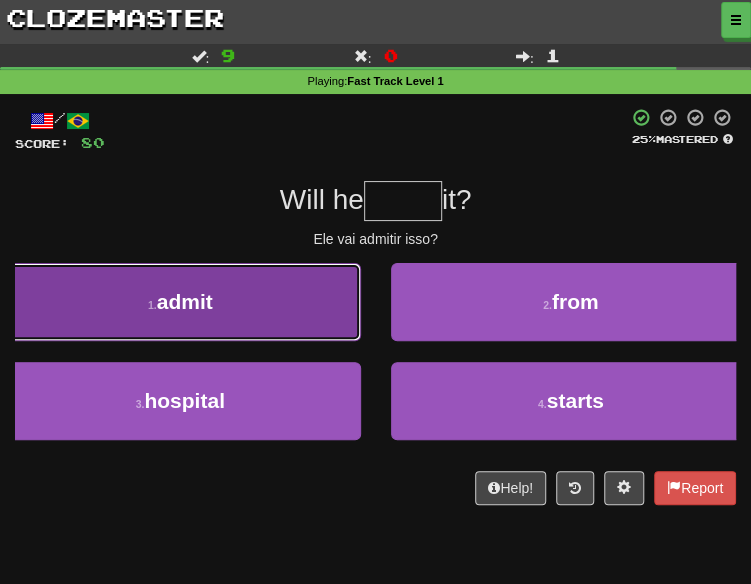 click on "1 .  admit" at bounding box center [180, 302] 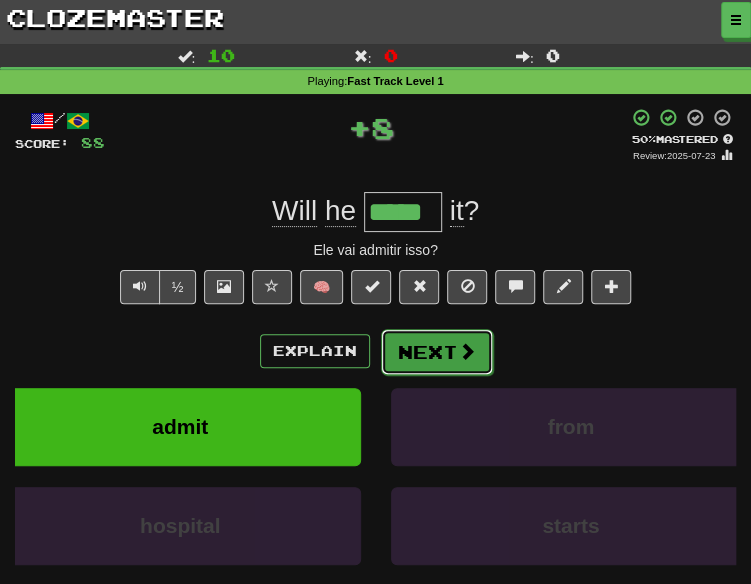 click on "Next" at bounding box center [437, 352] 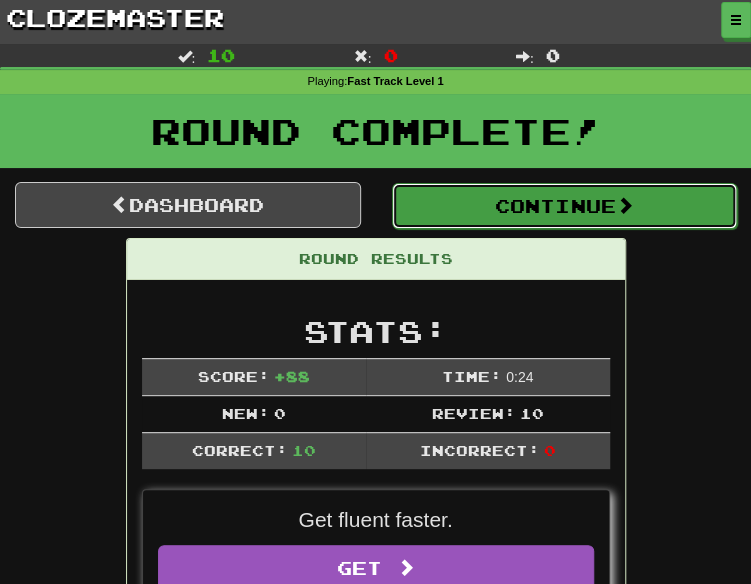click on "Continue" at bounding box center [565, 206] 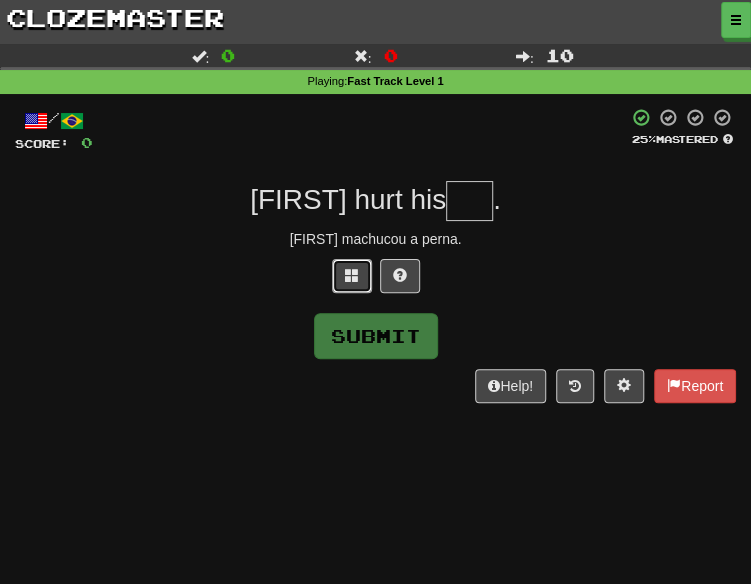click at bounding box center [352, 276] 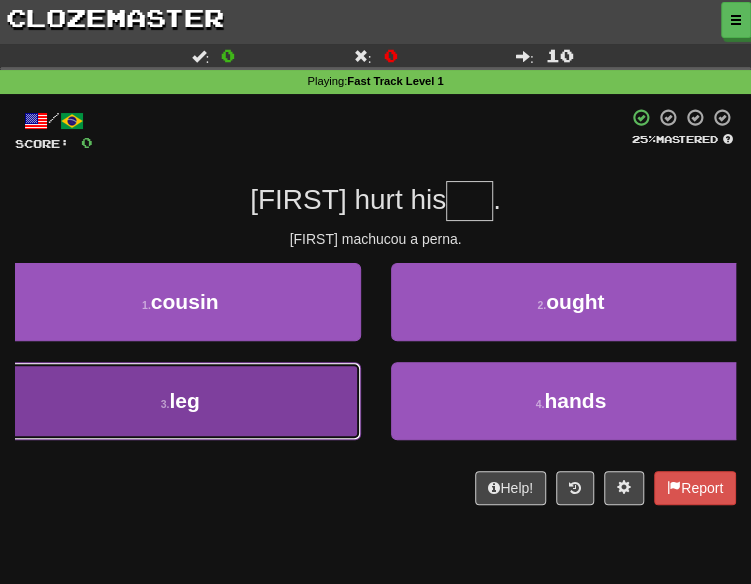 click on "3 .  leg" at bounding box center (180, 401) 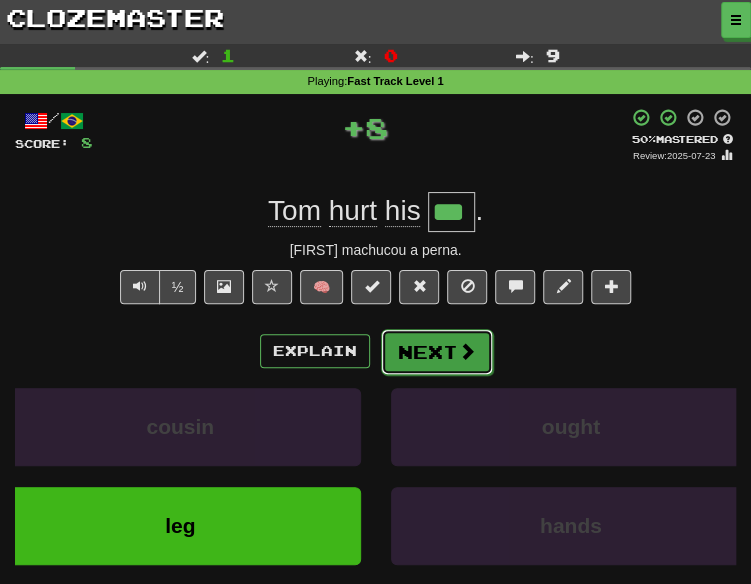 click on "Next" at bounding box center (437, 352) 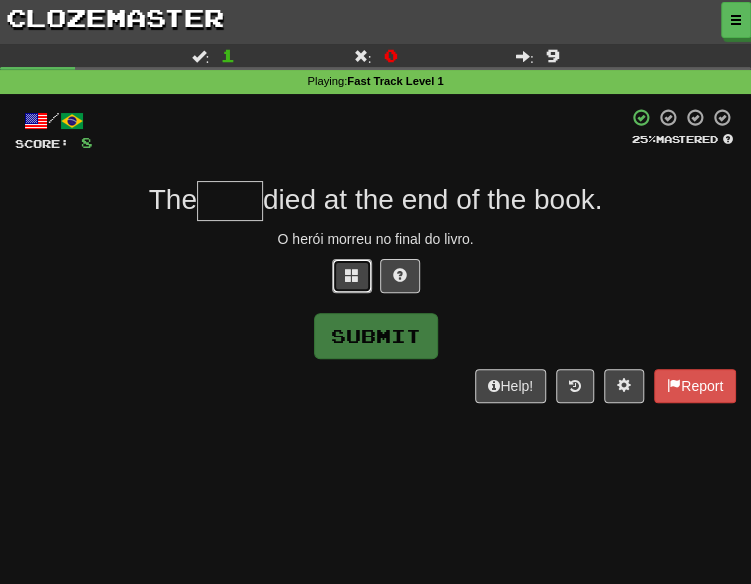 click at bounding box center (352, 275) 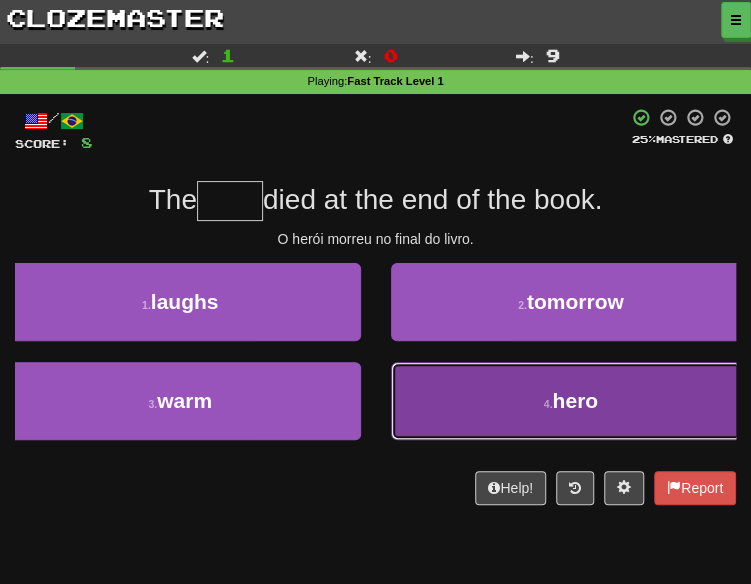 click on "4 .  hero" at bounding box center [571, 401] 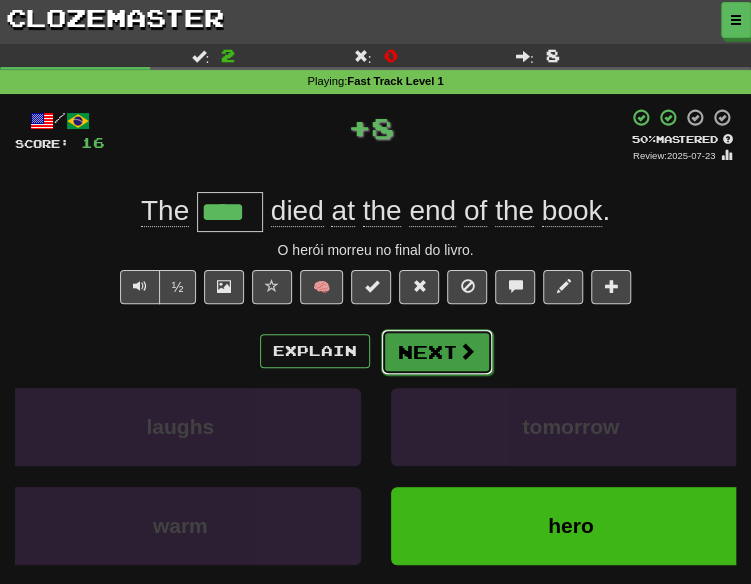 click on "Next" at bounding box center [437, 352] 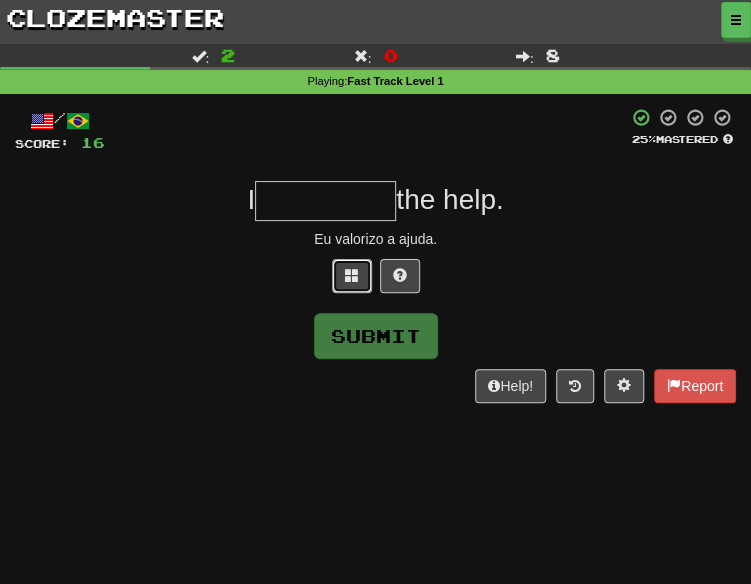 click at bounding box center [352, 276] 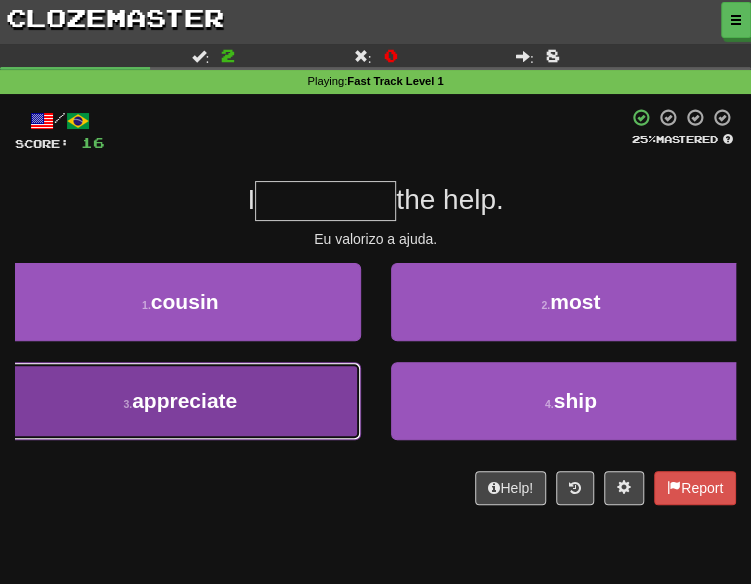 click on "3 .  appreciate" at bounding box center (180, 401) 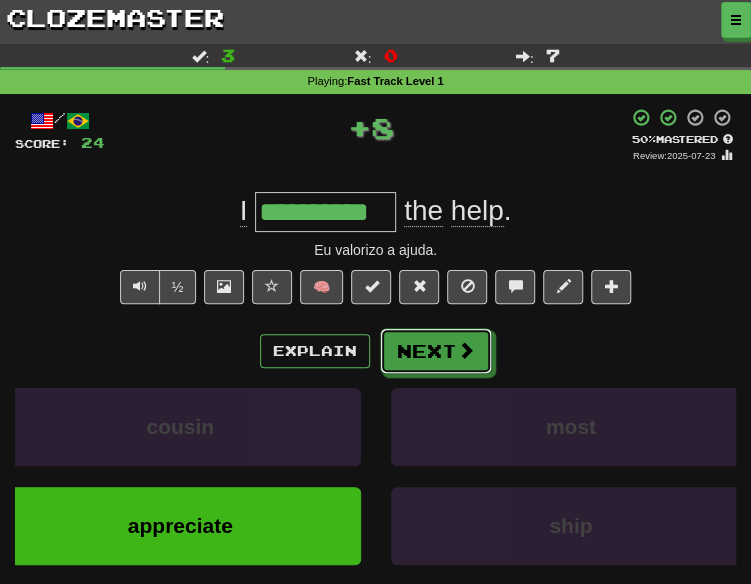 click on "Next" at bounding box center [436, 351] 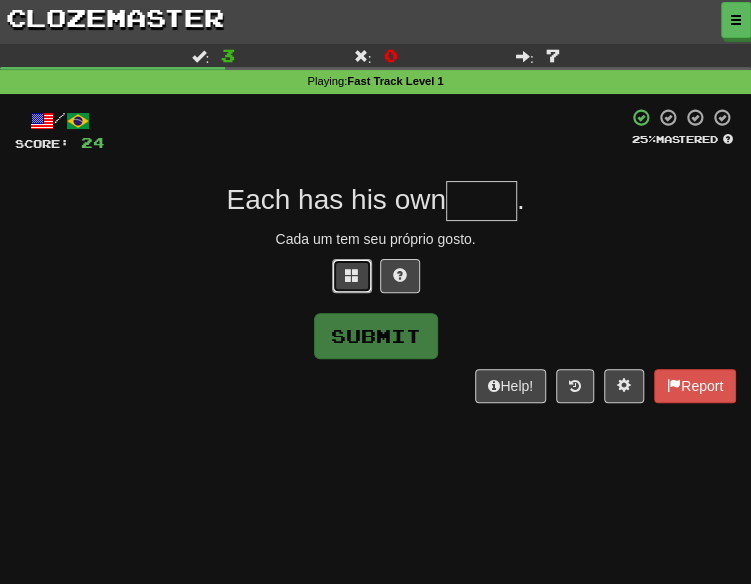 click at bounding box center [352, 275] 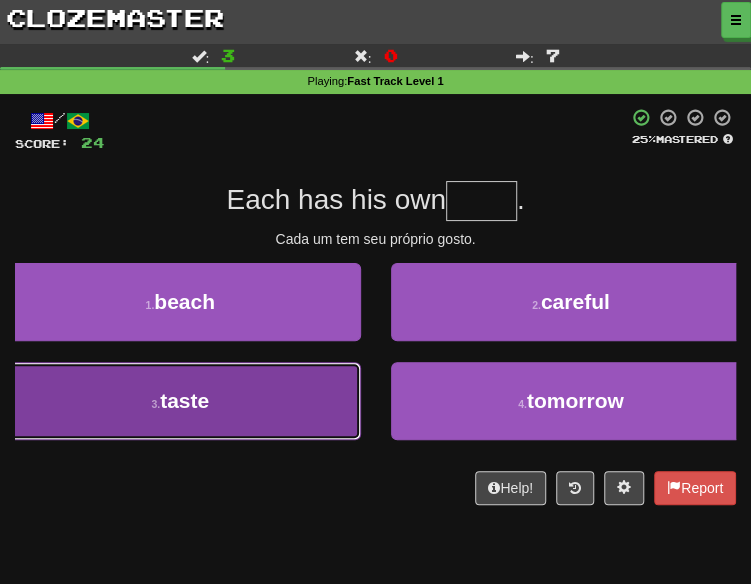 click on "3 .  taste" at bounding box center (180, 401) 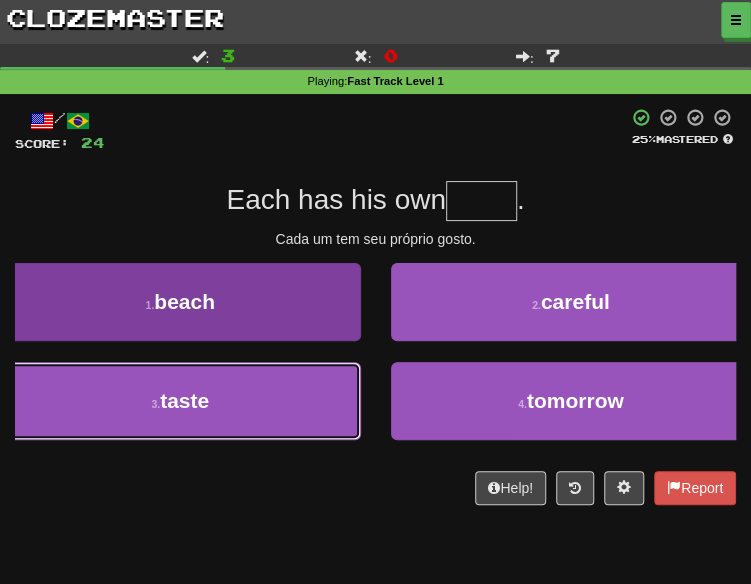 type on "*****" 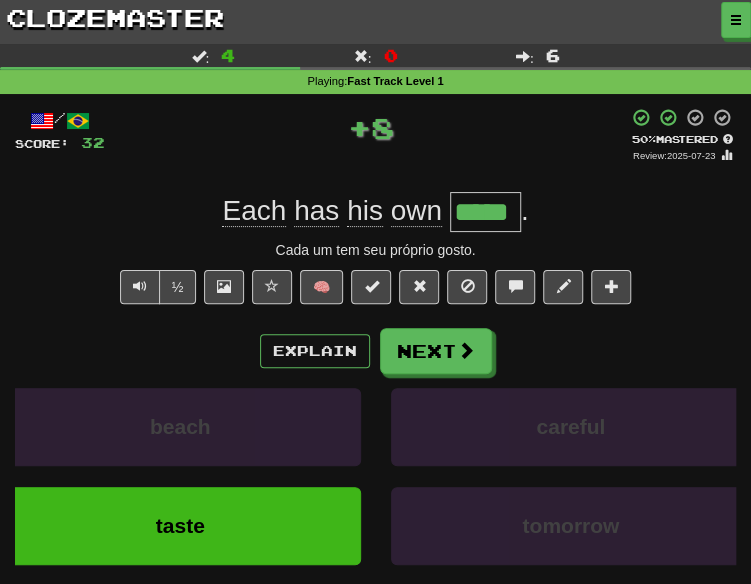 click on "Explain Next beach careful taste tomorrow Learn more: beach careful taste tomorrow" at bounding box center (375, 472) 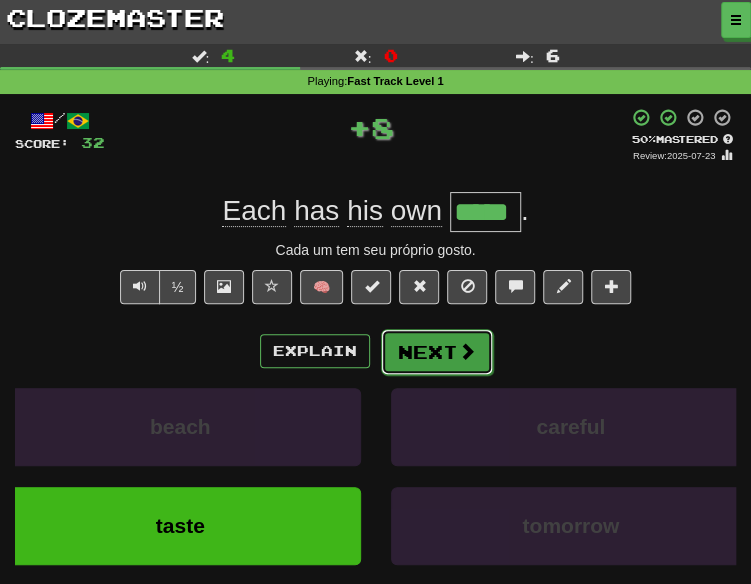 click on "Next" at bounding box center [437, 352] 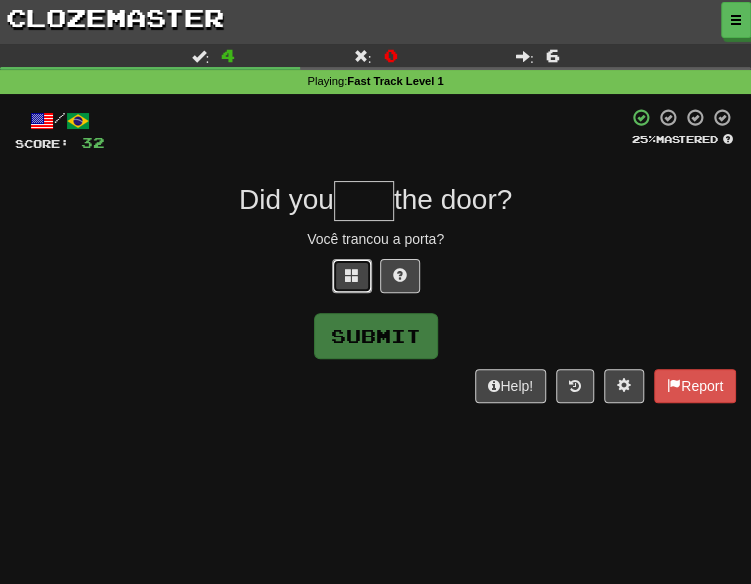 click at bounding box center [352, 276] 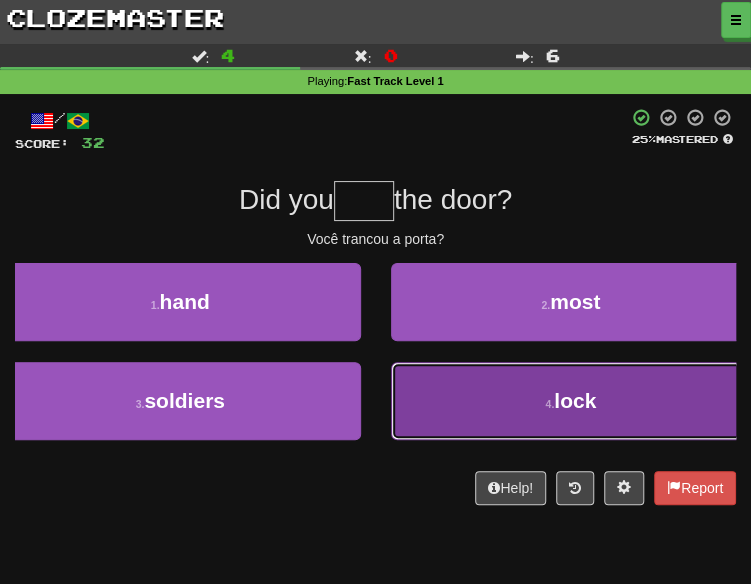 click on "4 .  lock" at bounding box center (571, 401) 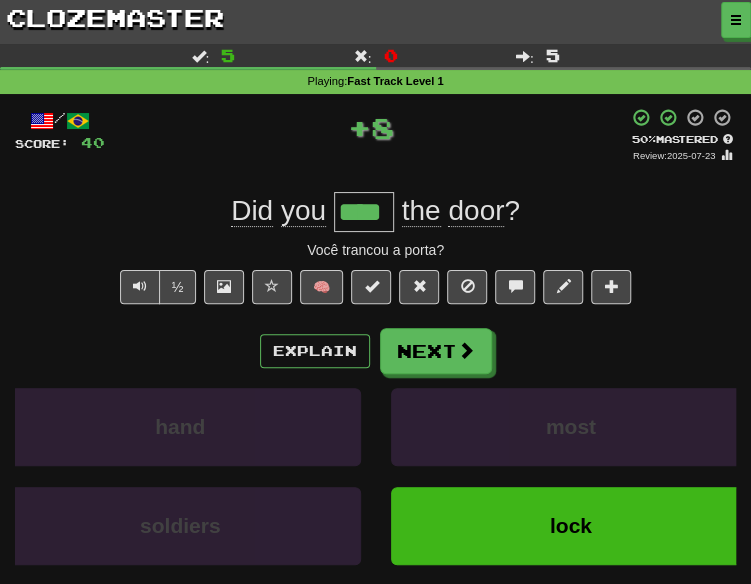 click on "Explain Next" at bounding box center [375, 351] 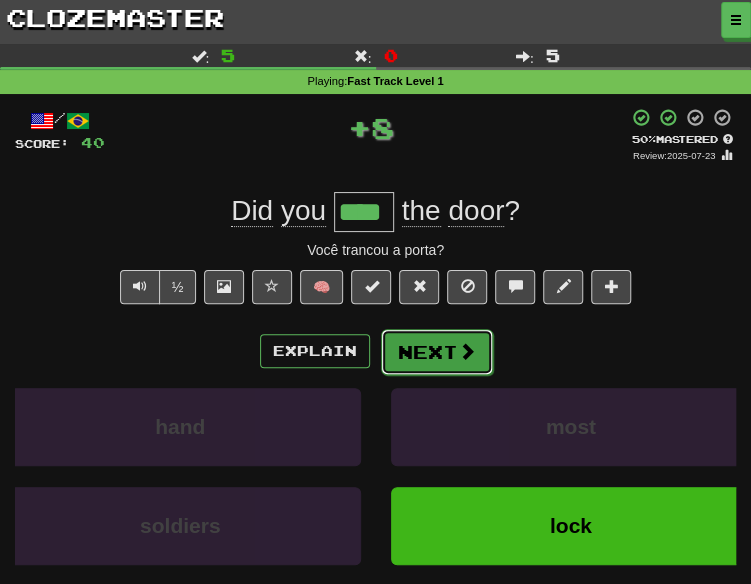 click on "Next" at bounding box center (437, 352) 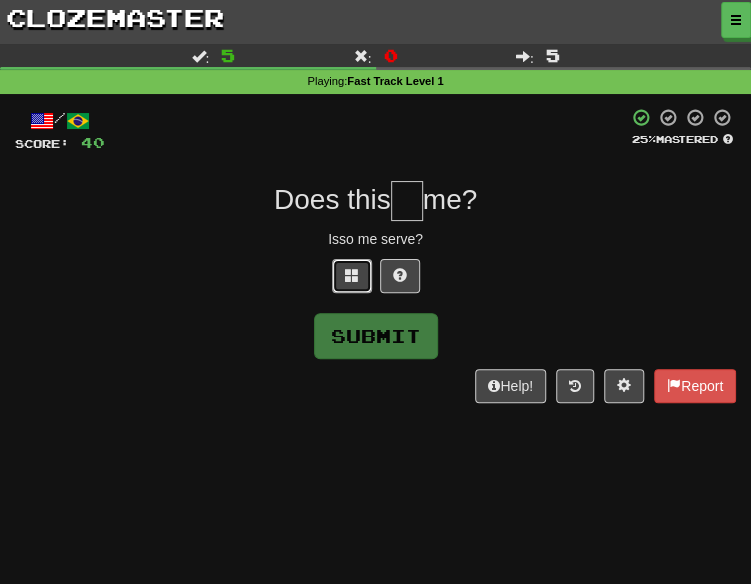 click at bounding box center [352, 276] 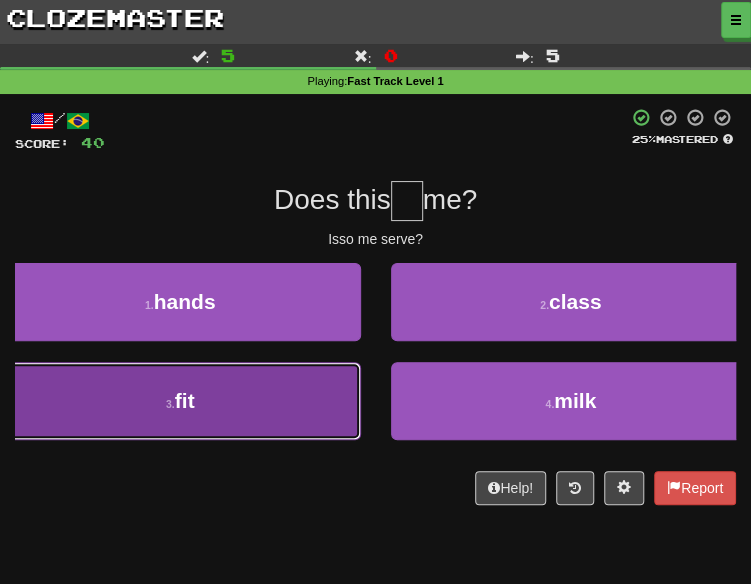 drag, startPoint x: 254, startPoint y: 407, endPoint x: 361, endPoint y: 375, distance: 111.68259 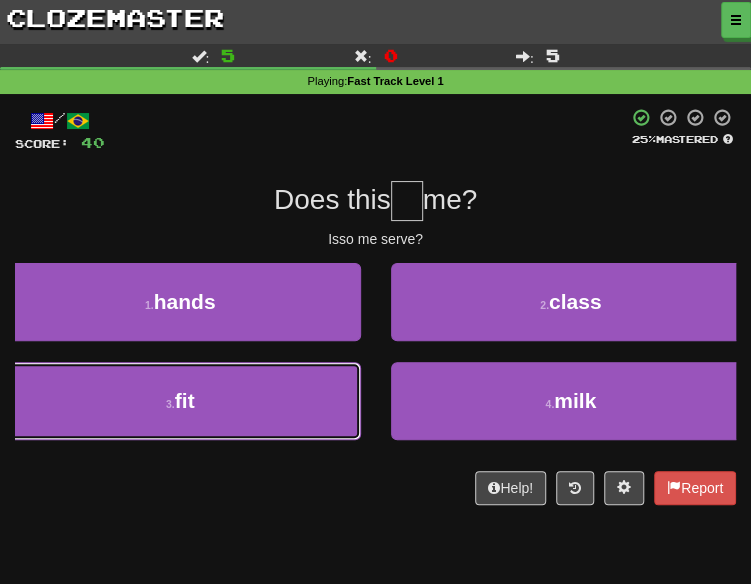 click on "3 .  fit" at bounding box center (180, 401) 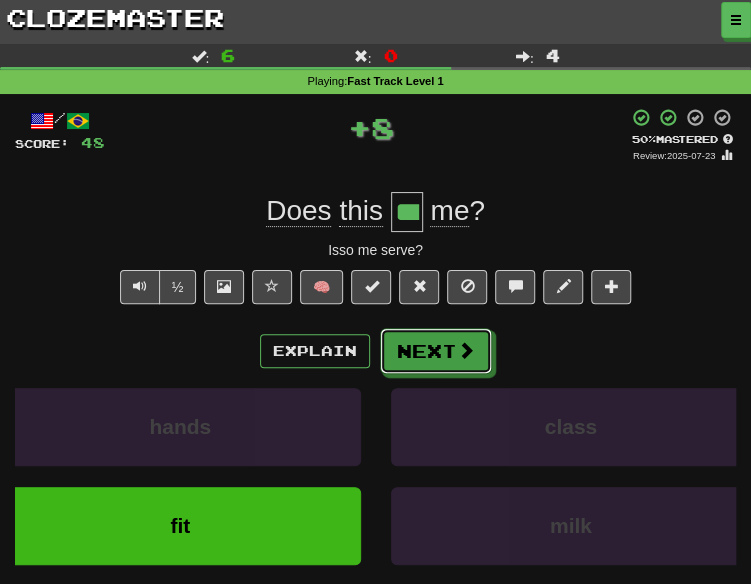 click on "Next" at bounding box center (436, 351) 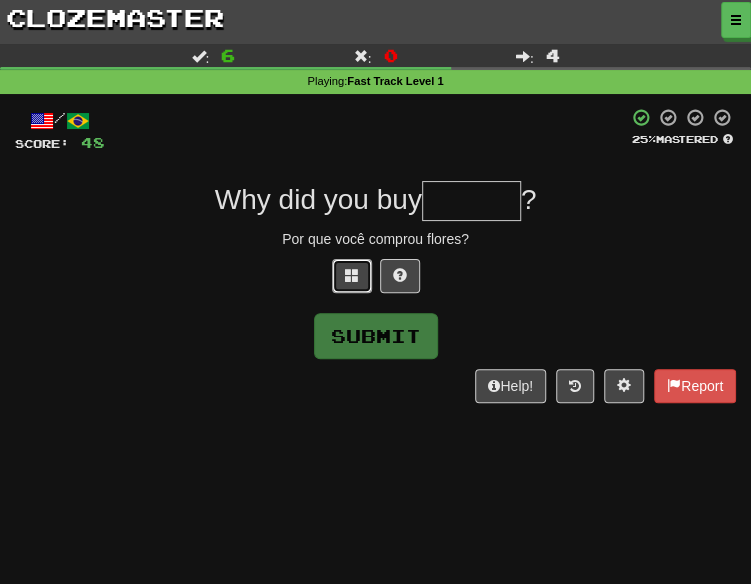click at bounding box center [352, 276] 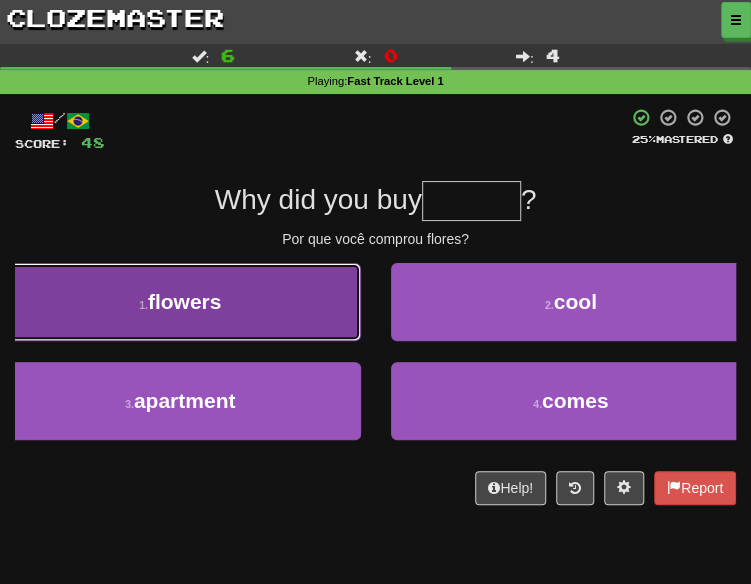 click on "1 .  flowers" at bounding box center (180, 302) 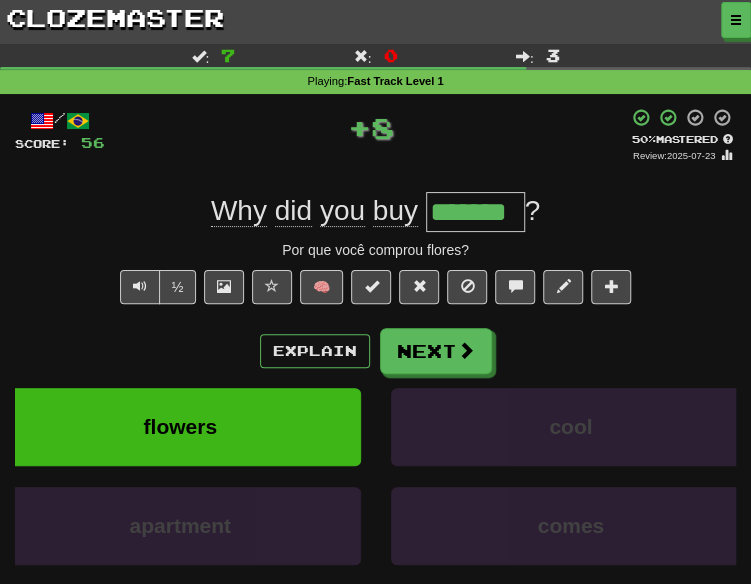 click on "/  Score:   56 + 8 50 %  Mastered Review:  2025-07-23 Why   did   you   buy   ******* ? Por que você comprou flores? ½ 🧠 Explain Next flowers cool apartment comes Learn more: flowers cool apartment comes  Help!  Report" at bounding box center [375, 384] 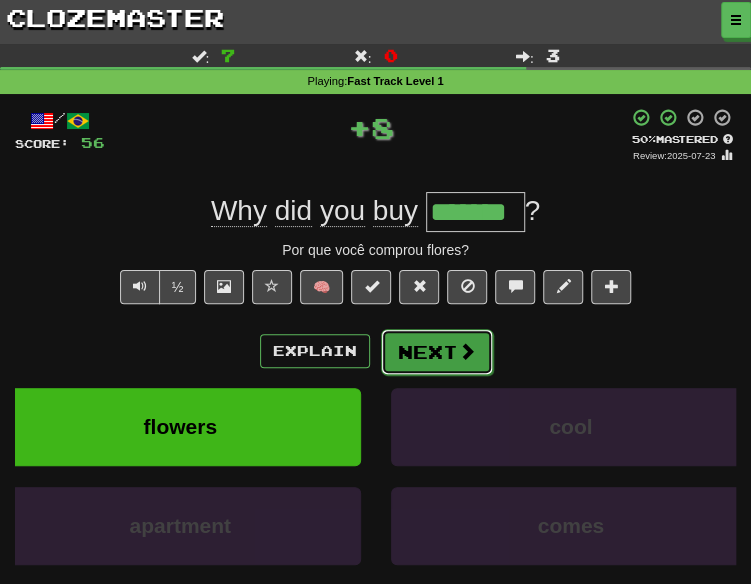click on "Next" at bounding box center (437, 352) 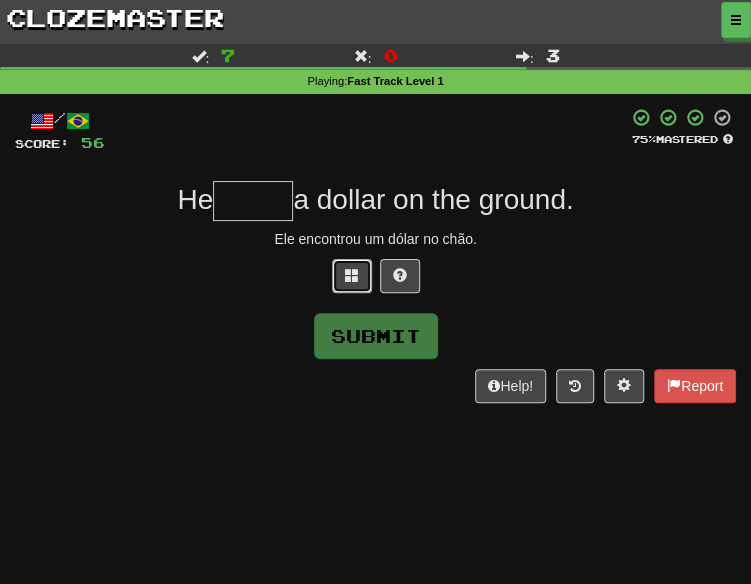 click at bounding box center [352, 276] 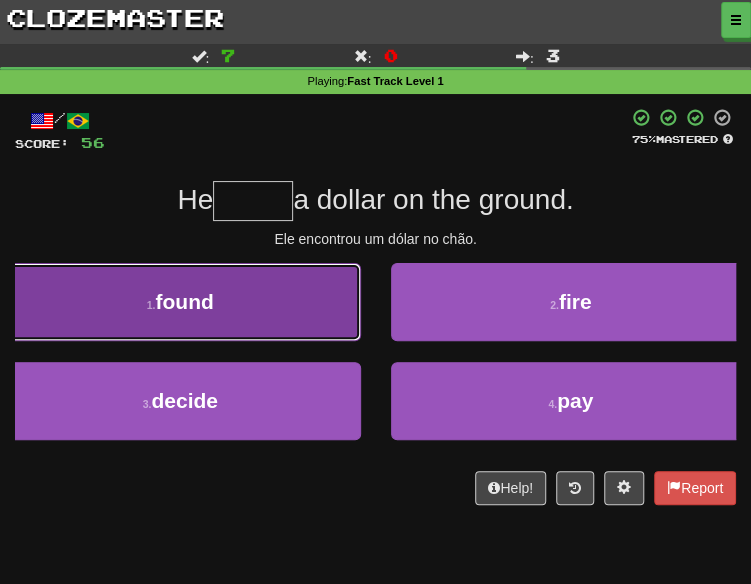 click on "1 .  found" at bounding box center (180, 302) 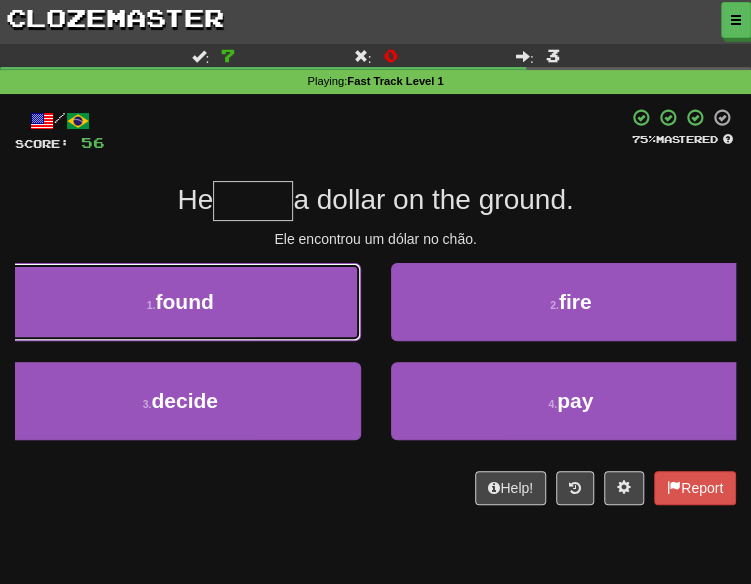 type on "*****" 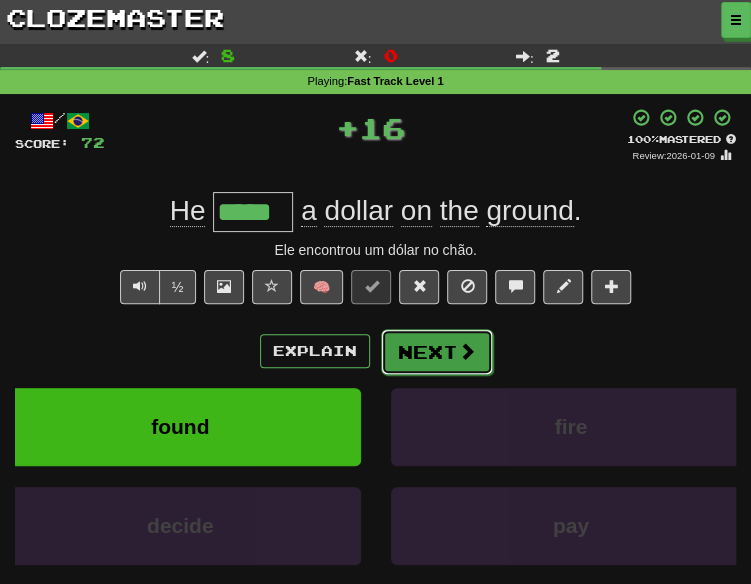 click on "Next" at bounding box center [437, 352] 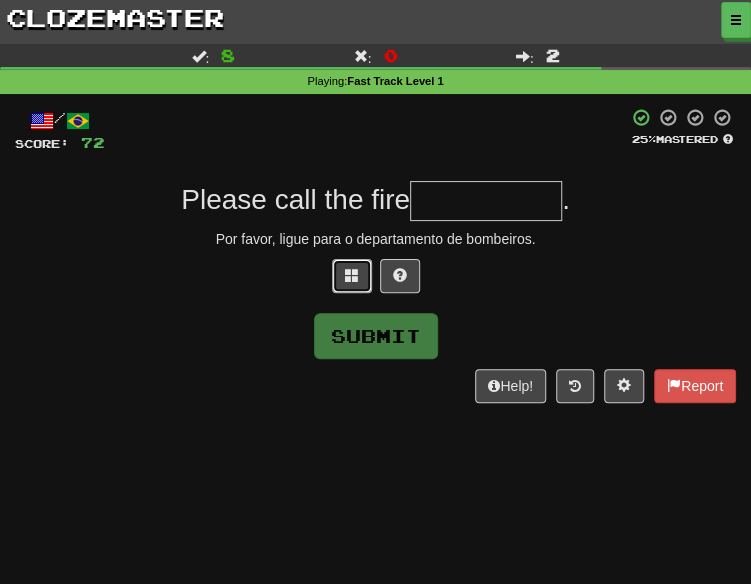 click at bounding box center (352, 276) 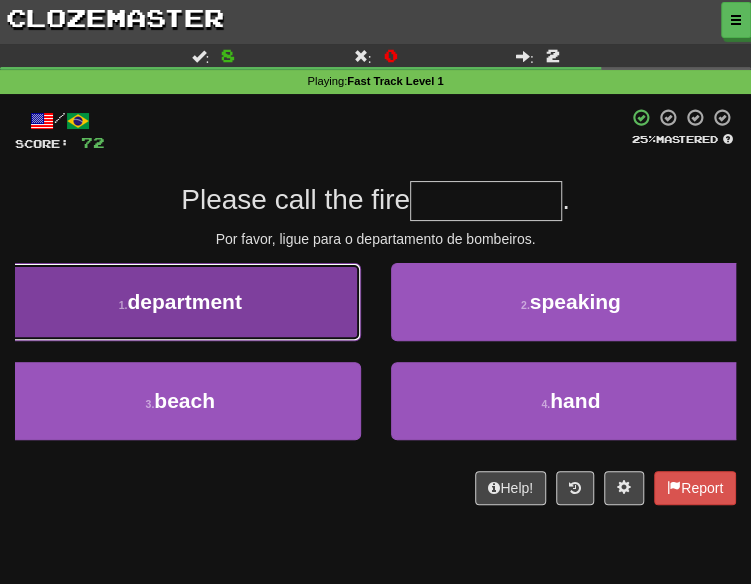 click on "1 .  department" at bounding box center [180, 302] 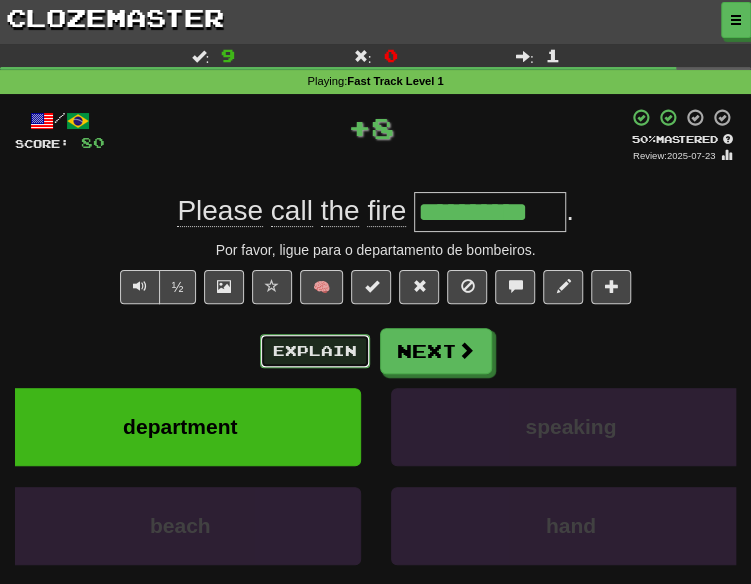 click on "Explain" at bounding box center [315, 351] 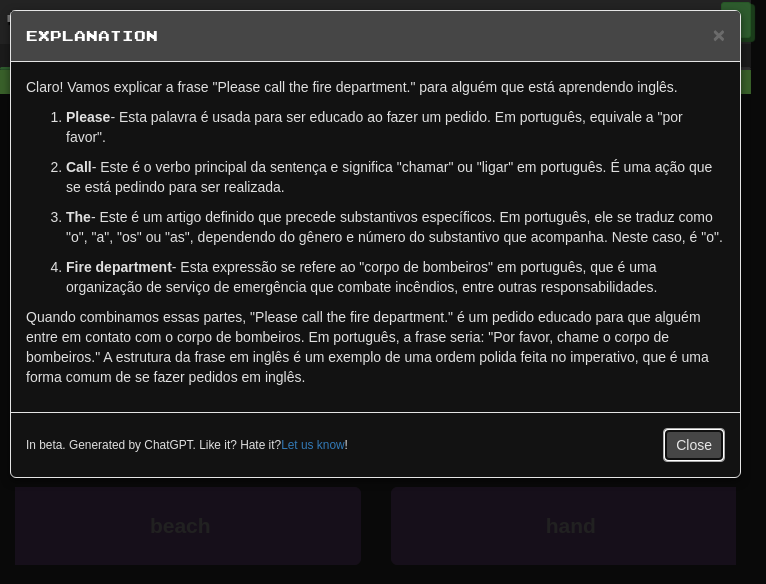 click on "Close" at bounding box center [694, 445] 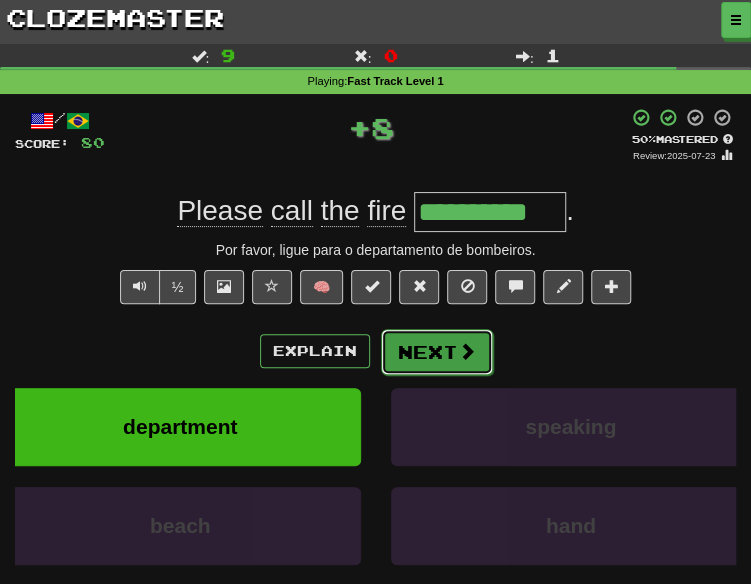 click on "Next" at bounding box center (437, 352) 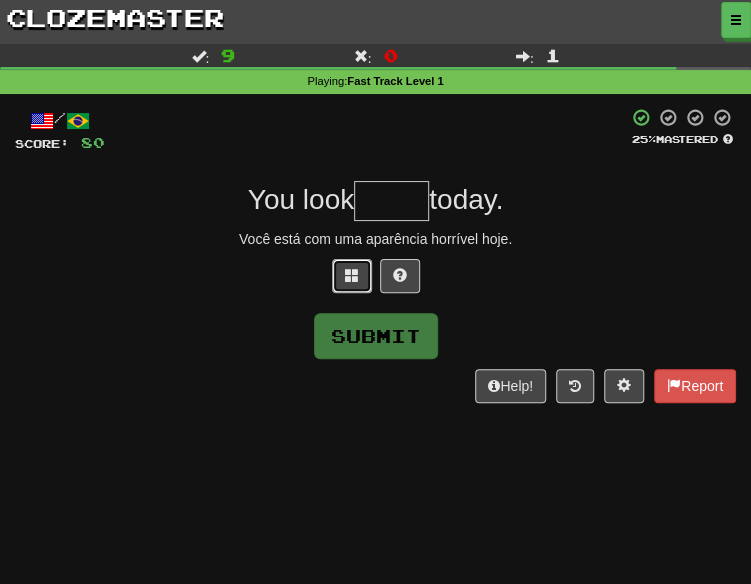 click at bounding box center (352, 276) 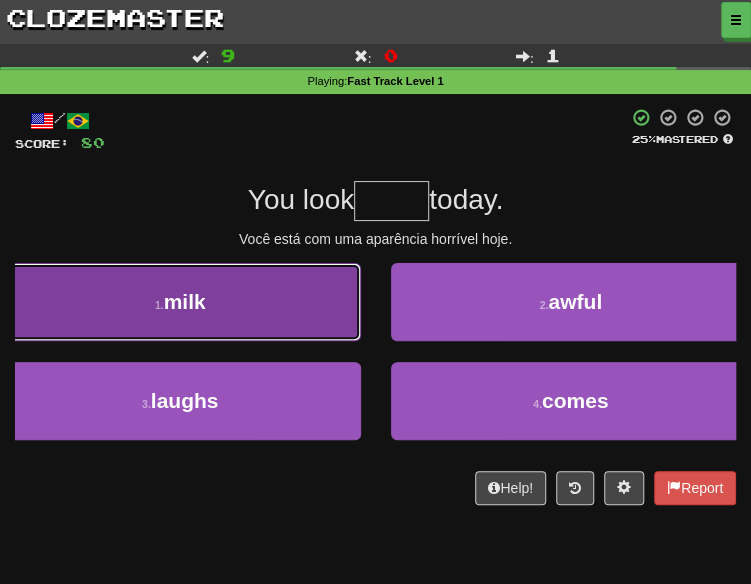 click on "1 .  milk" at bounding box center [180, 302] 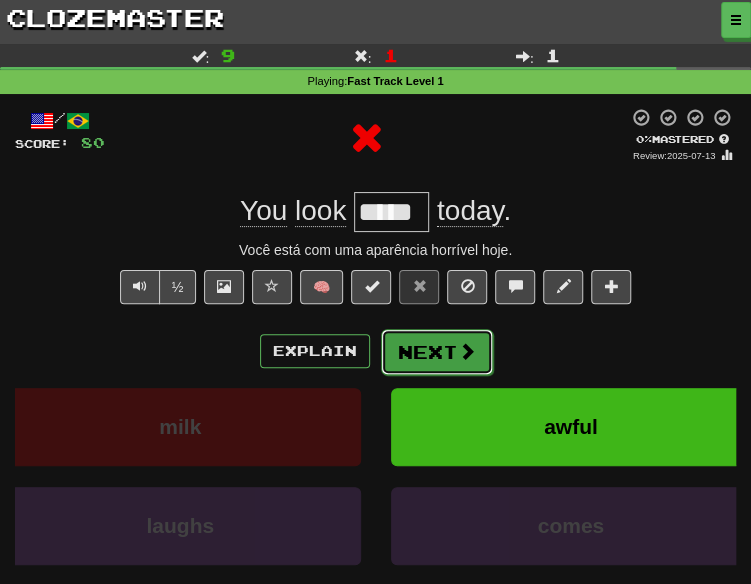 click on "Next" at bounding box center (437, 352) 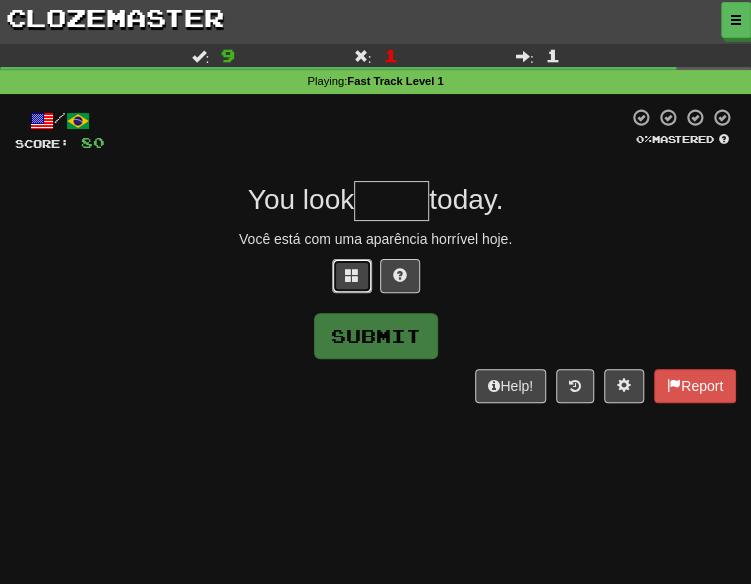 click at bounding box center [352, 276] 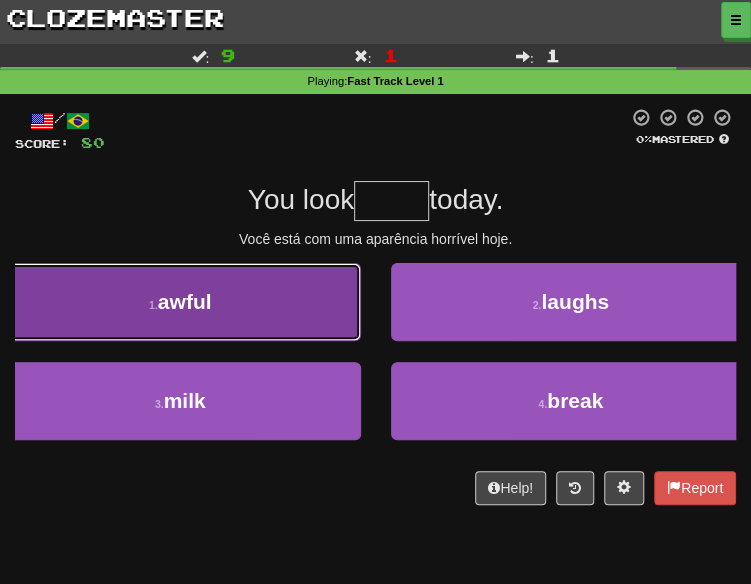 click on "1 .  awful" at bounding box center [180, 302] 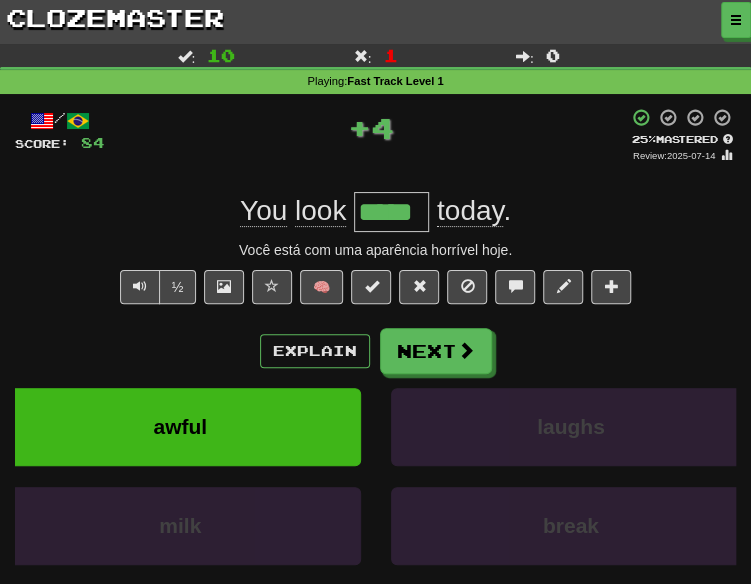 click on "/  Score:   84 + 4 25 %  Mastered Review:  2025-07-14 You   look   *****   today . Você está com uma aparência horrível hoje. ½ 🧠 Explain Next awful laughs milk break Learn more: awful laughs milk break  Help!  Report" at bounding box center [375, 384] 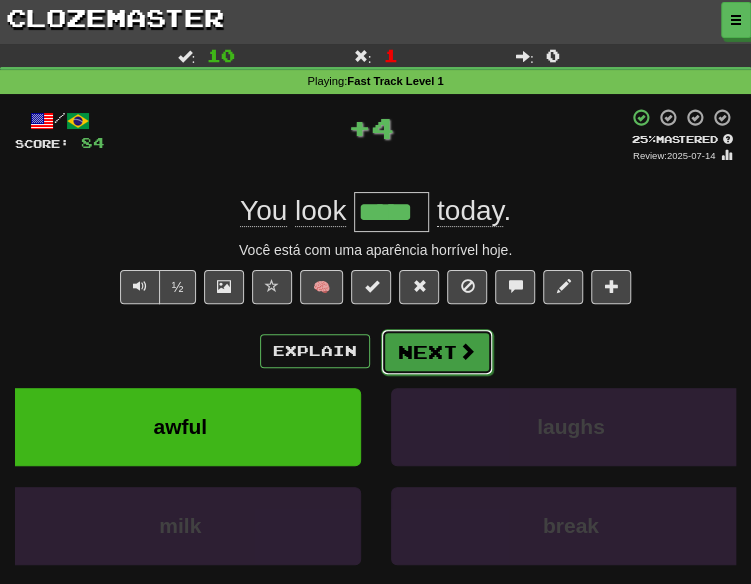 click on "Next" at bounding box center (437, 352) 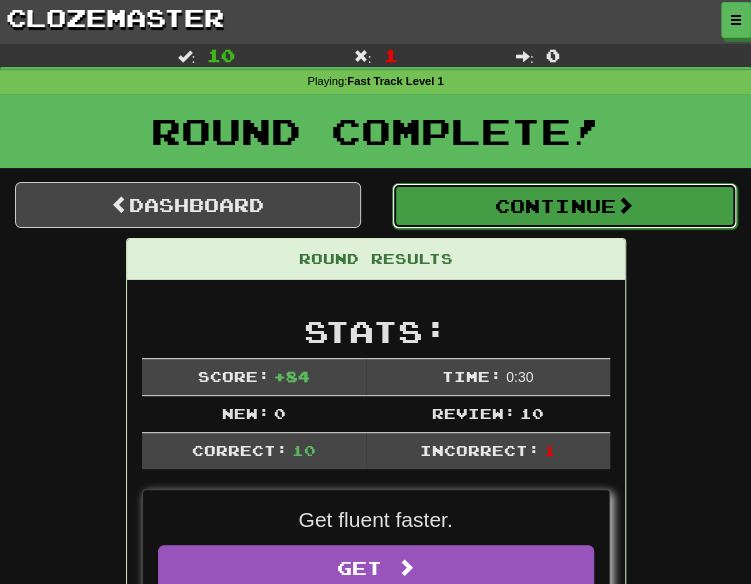 click on "Continue" at bounding box center [565, 206] 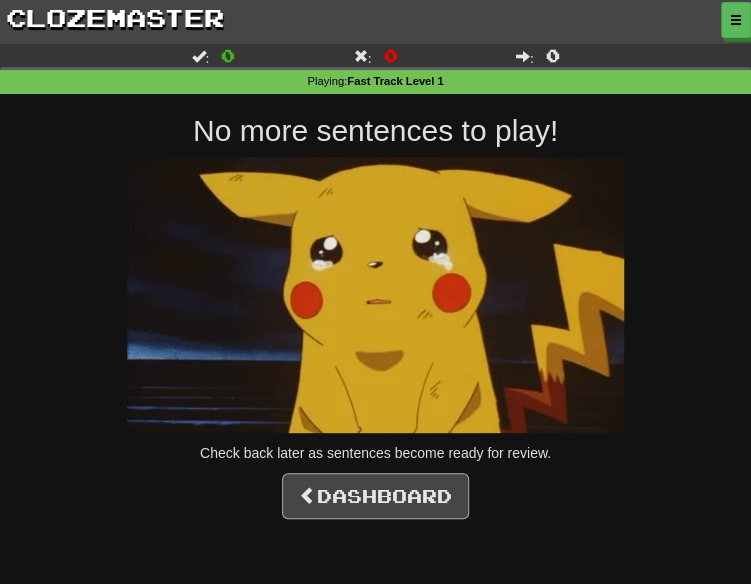 click on "No more sentences to play! Check back later as sentences become ready for review.  Dashboard" at bounding box center [375, 316] 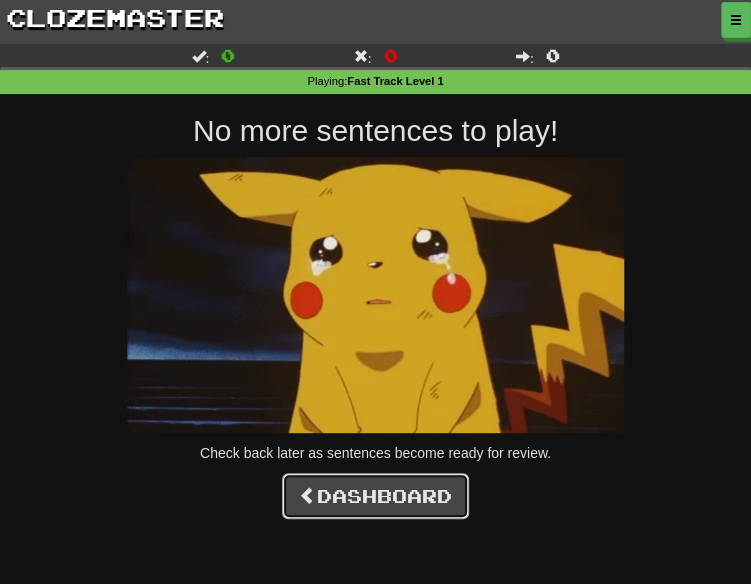 click on "Dashboard" at bounding box center (375, 496) 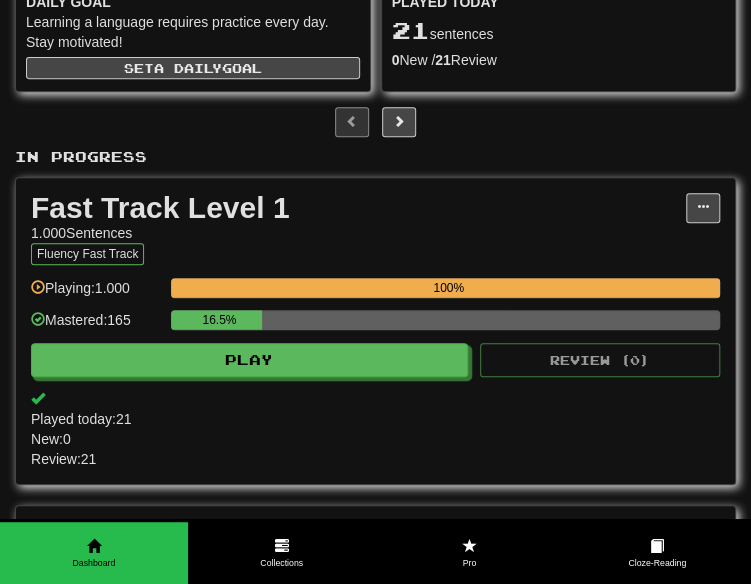 scroll, scrollTop: 0, scrollLeft: 0, axis: both 